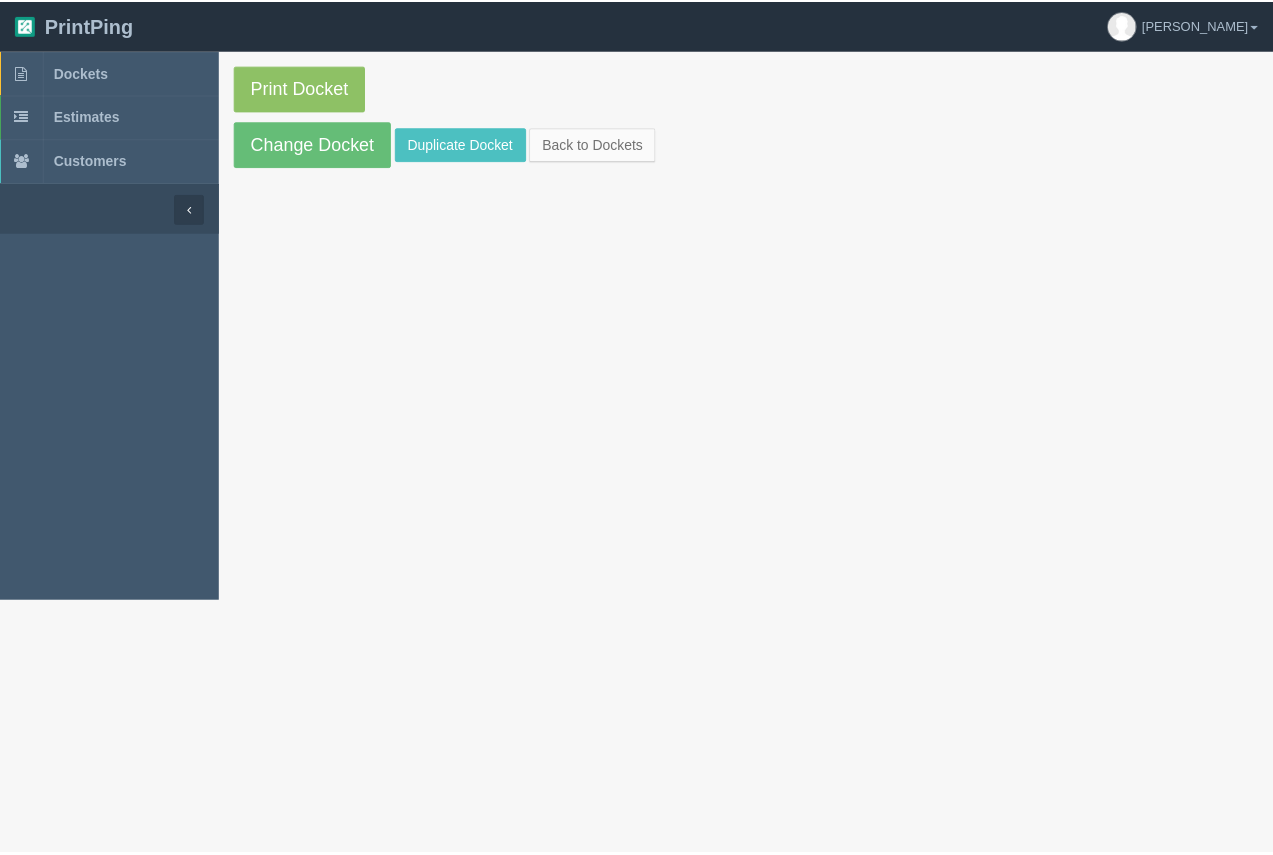 scroll, scrollTop: 0, scrollLeft: 0, axis: both 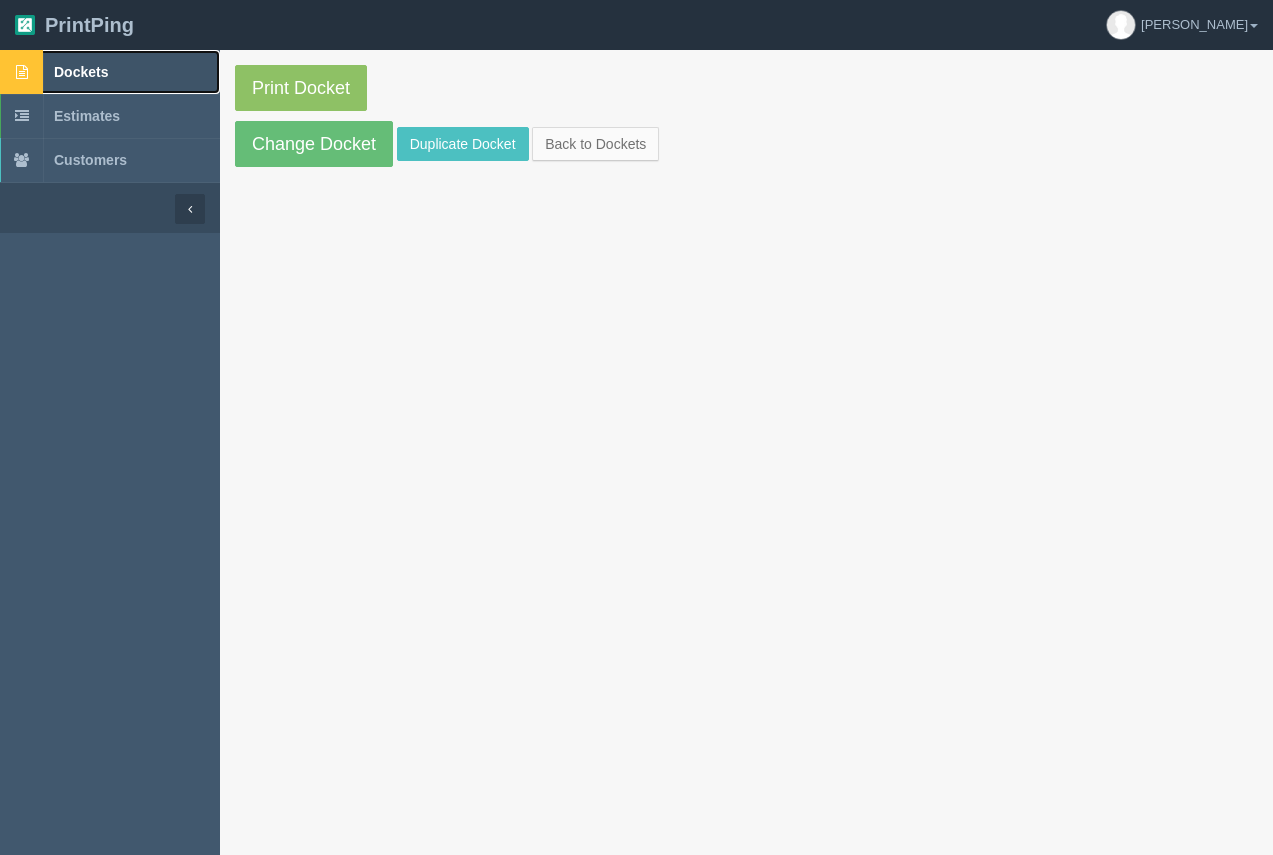 click on "Dockets" at bounding box center [81, 72] 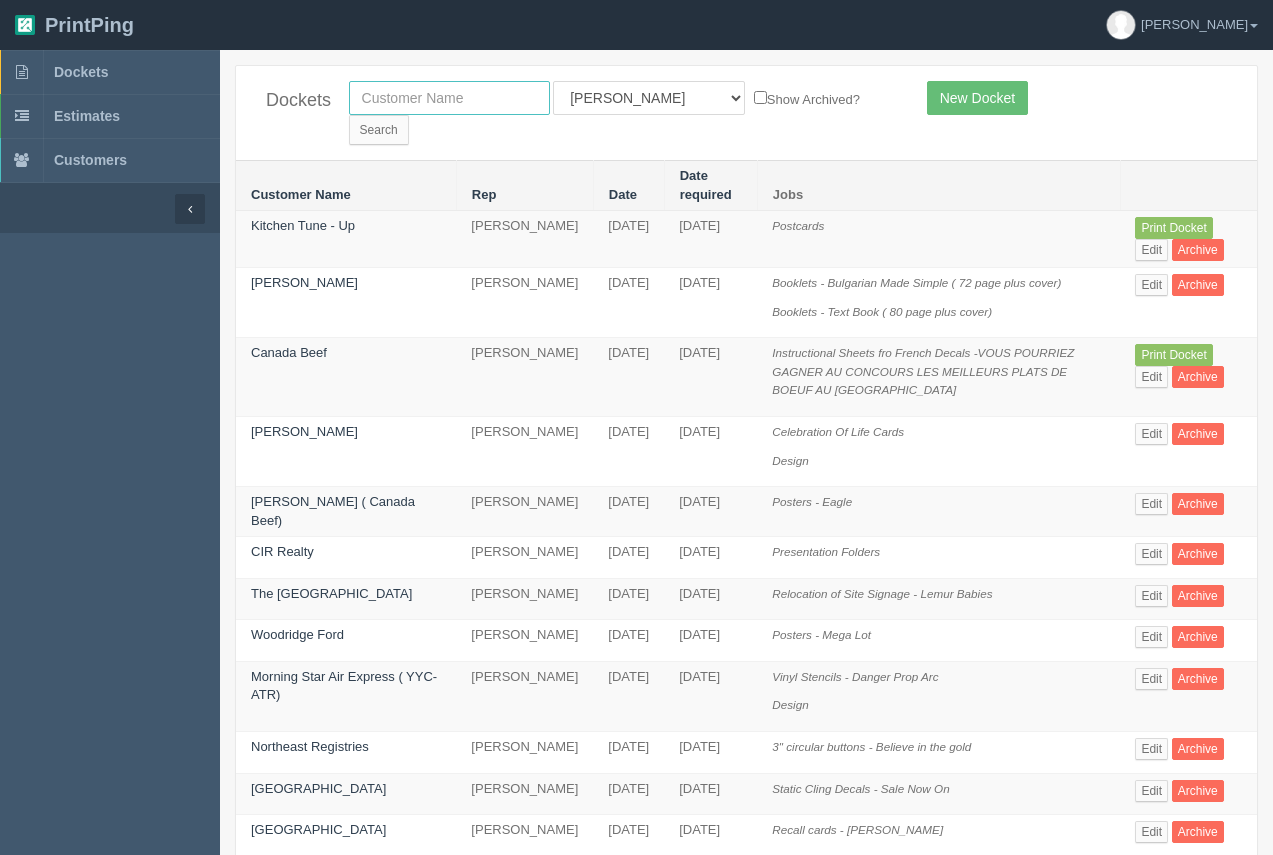 click at bounding box center [449, 98] 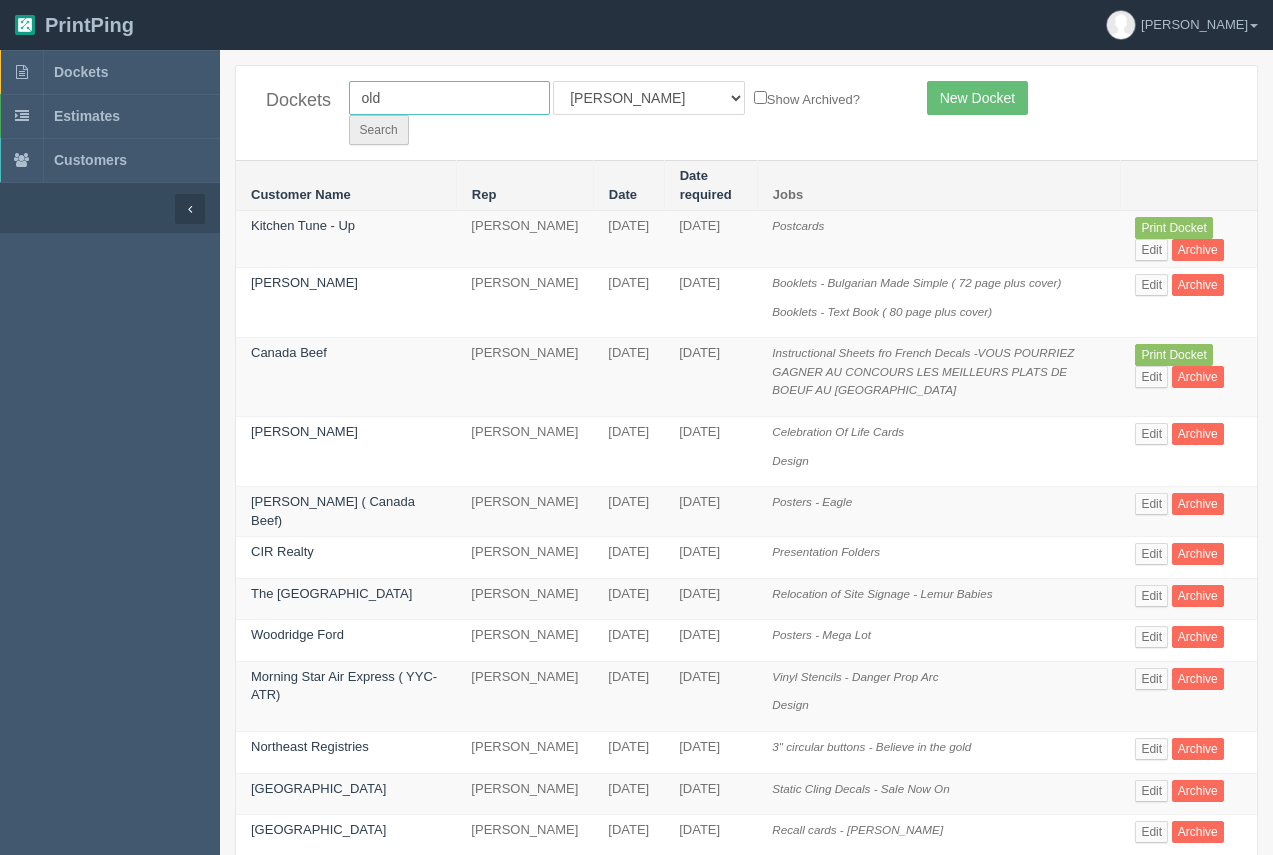 type on "old" 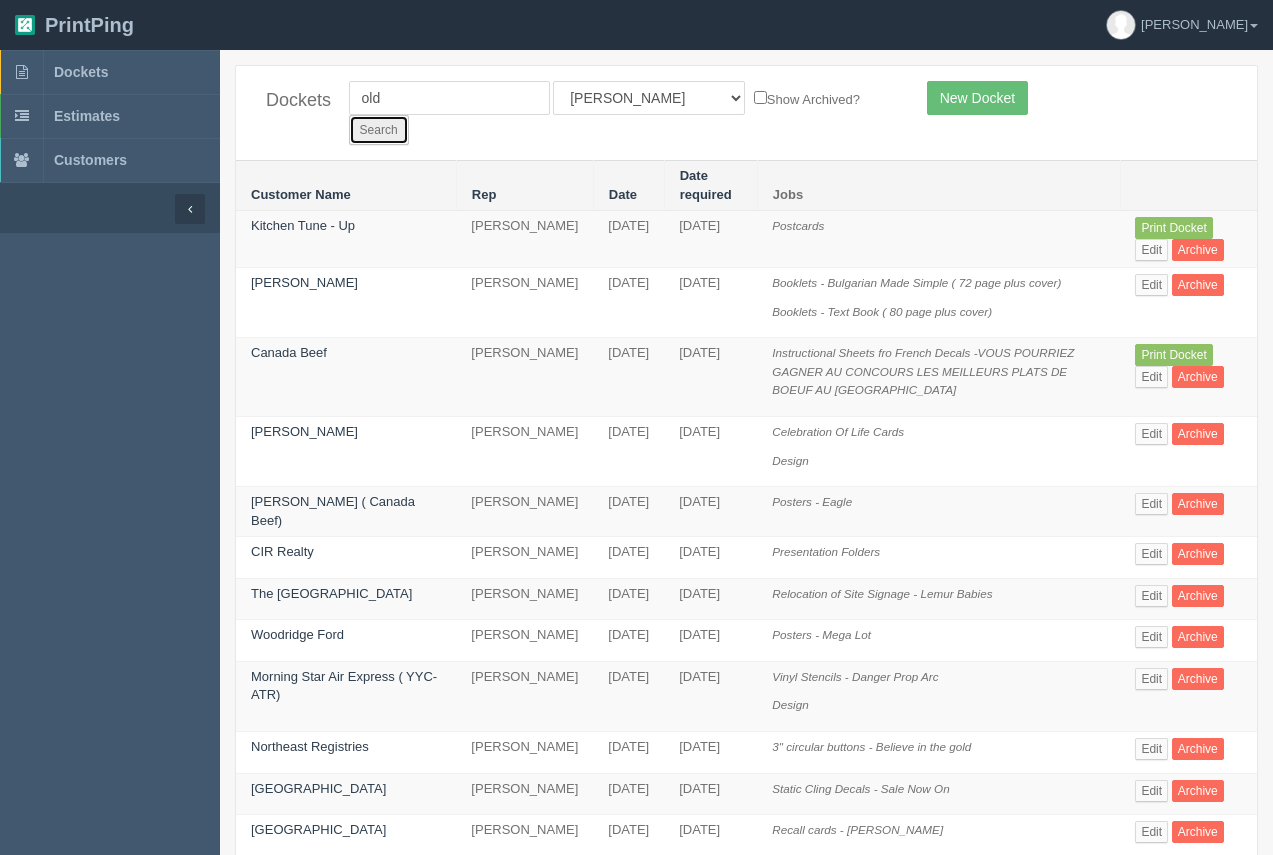 click on "Search" at bounding box center (379, 130) 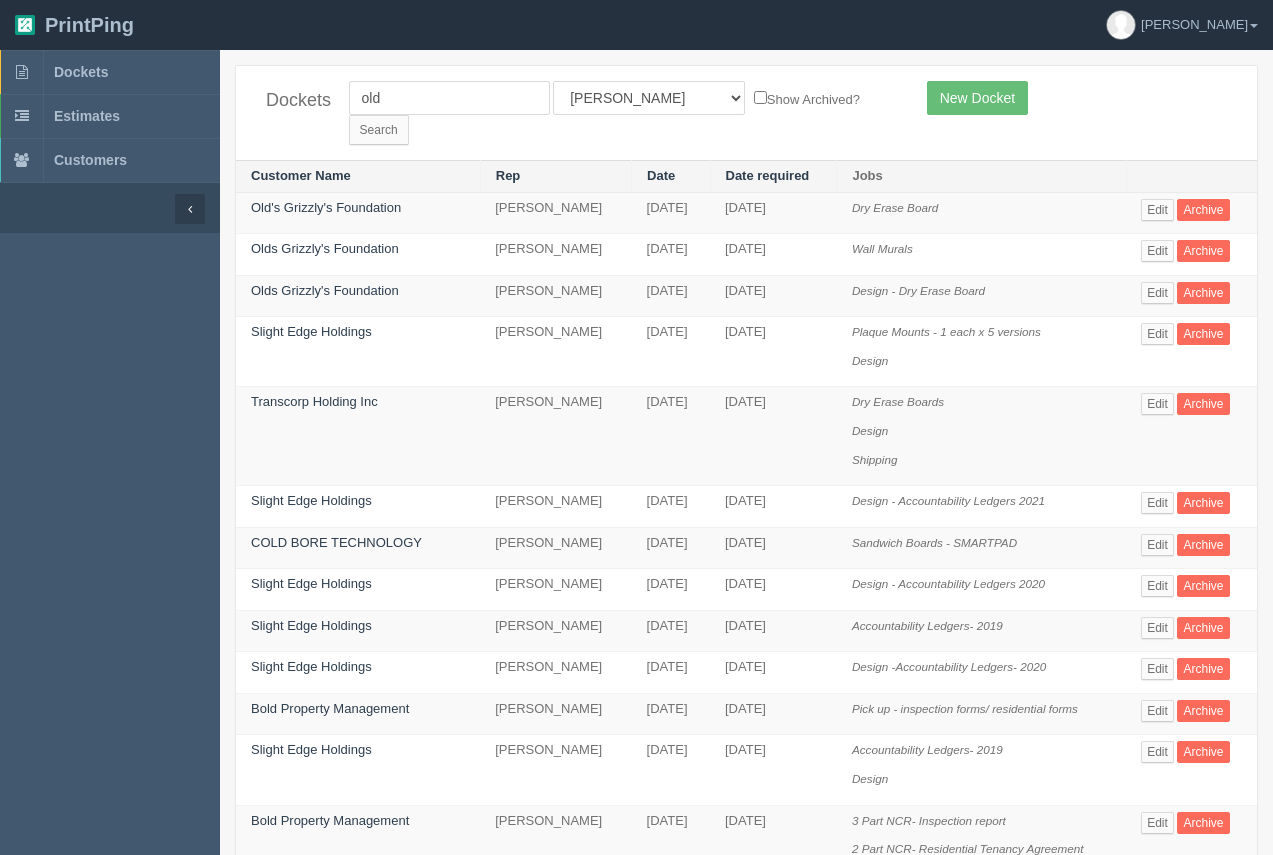 scroll, scrollTop: 0, scrollLeft: 0, axis: both 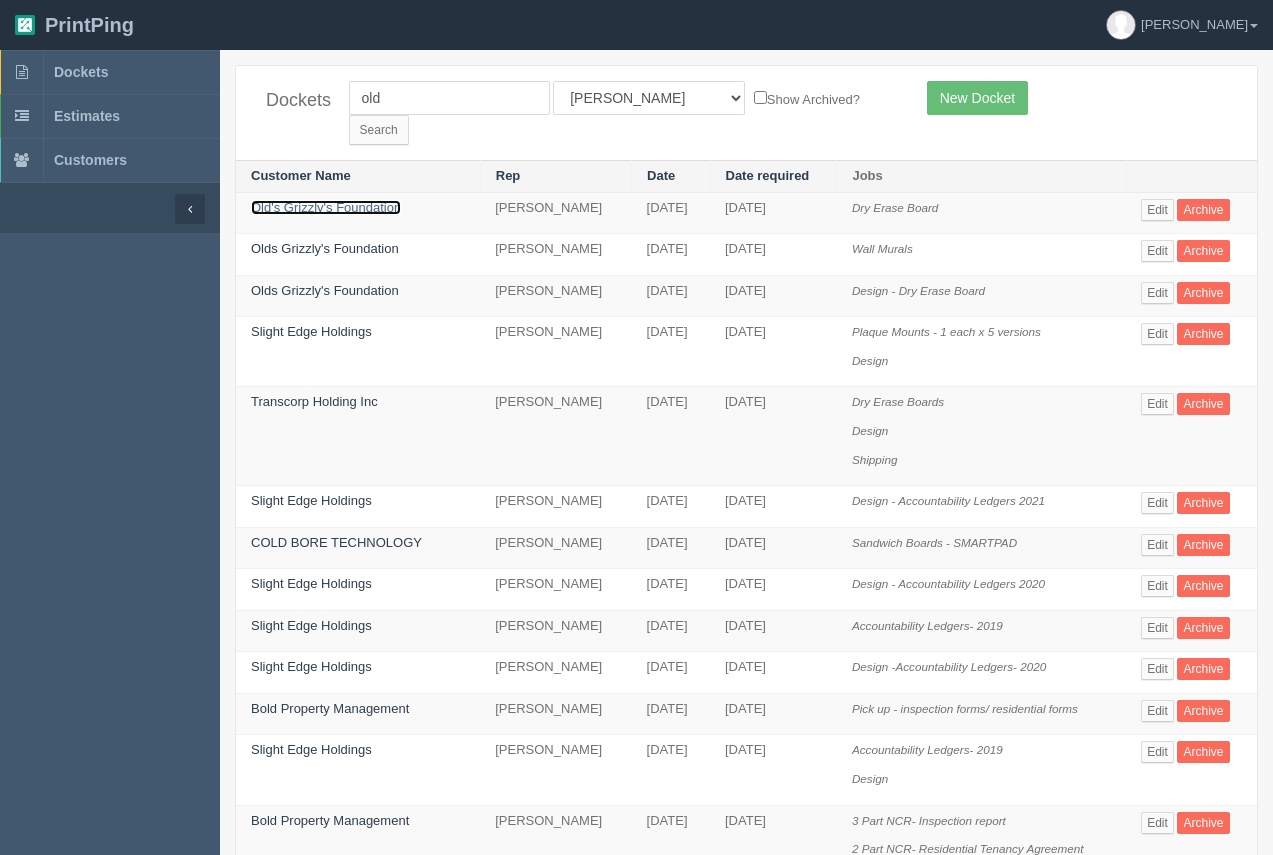 click on "Old's Grizzly's Foundation" at bounding box center [326, 207] 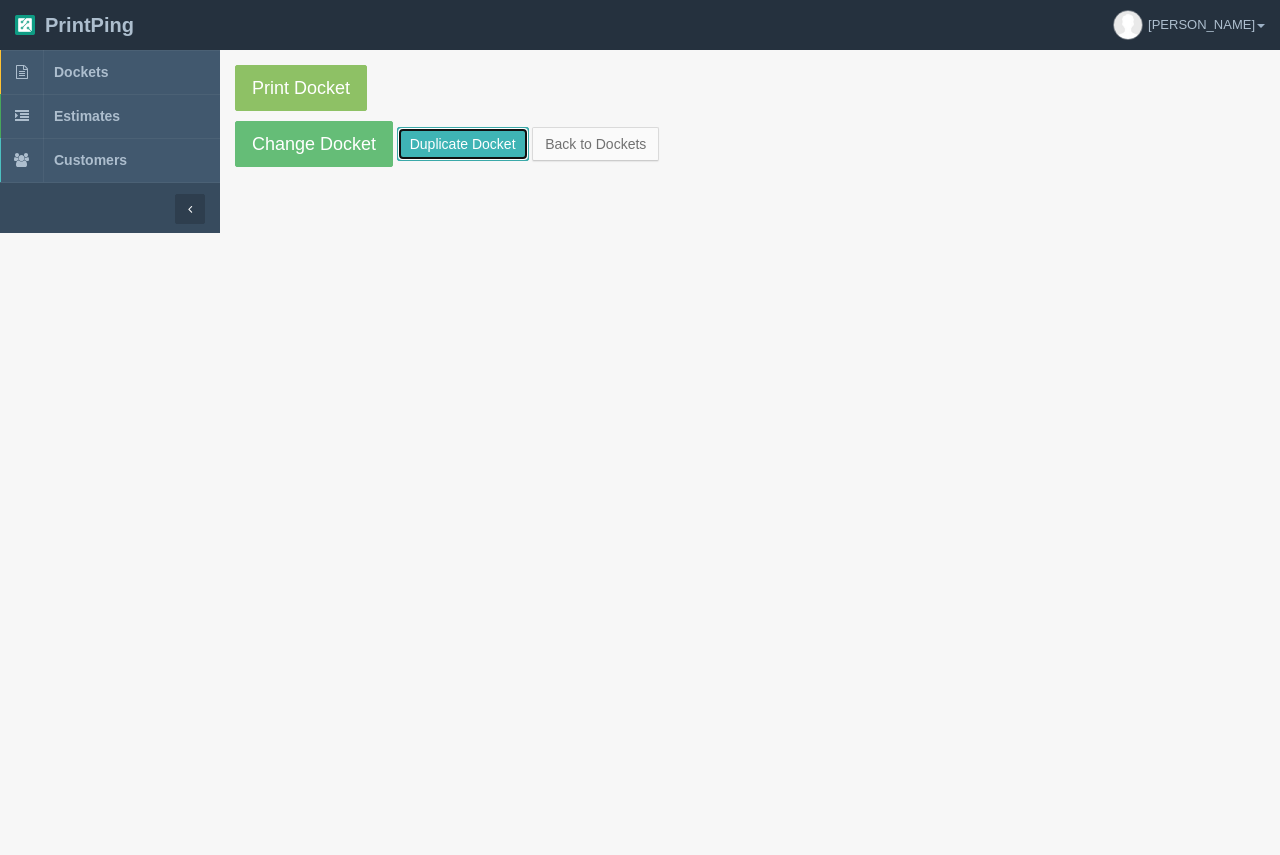 click on "Duplicate Docket" at bounding box center [463, 144] 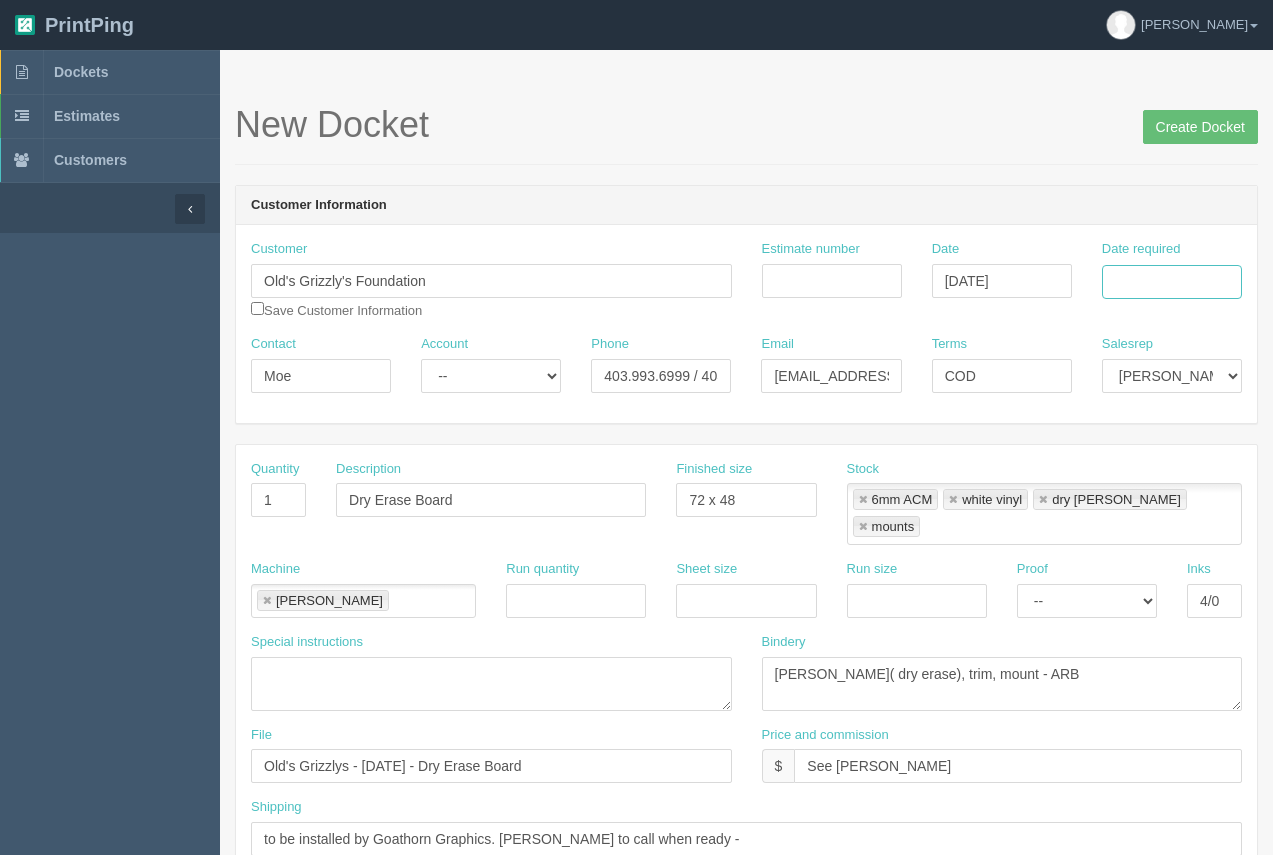 click on "Date required" at bounding box center (1172, 282) 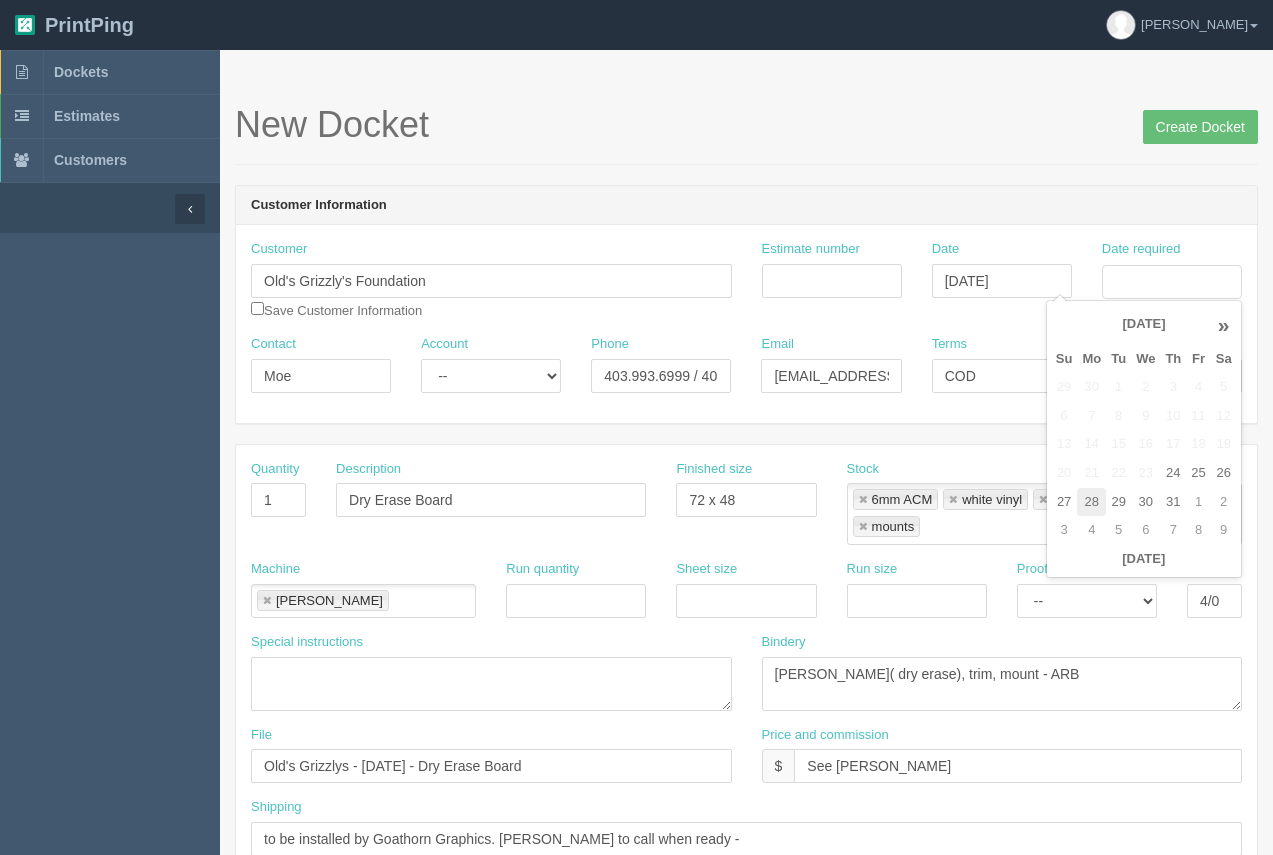 click on "29 30 1 2 3 4 5 6 7 8 9 10 11 12 13 14 15 16 17 18 19 20 21 22 23 24 25 26 27 28 29 30 31 1 2 3 4 5 6 7 8 9" at bounding box center (1144, 458) 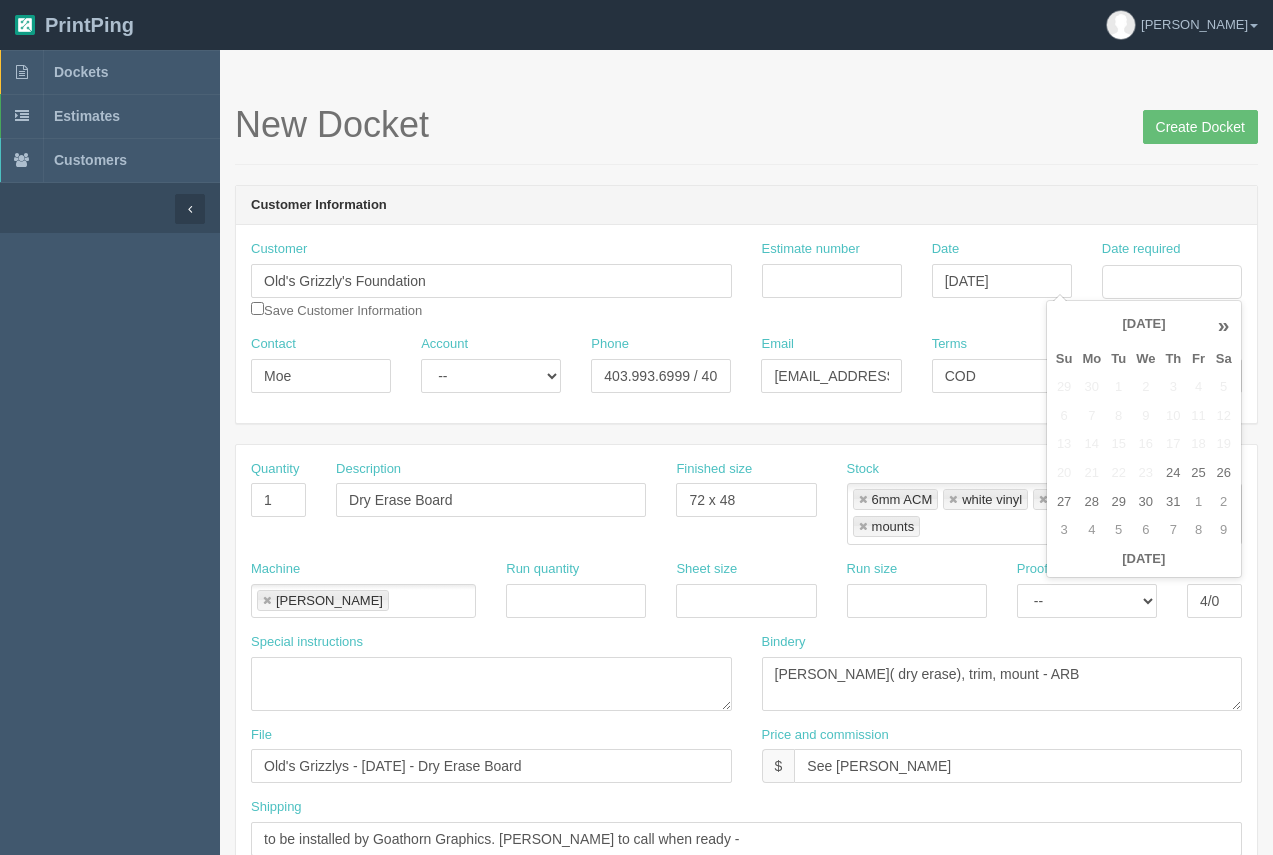click on "»" at bounding box center (1224, 325) 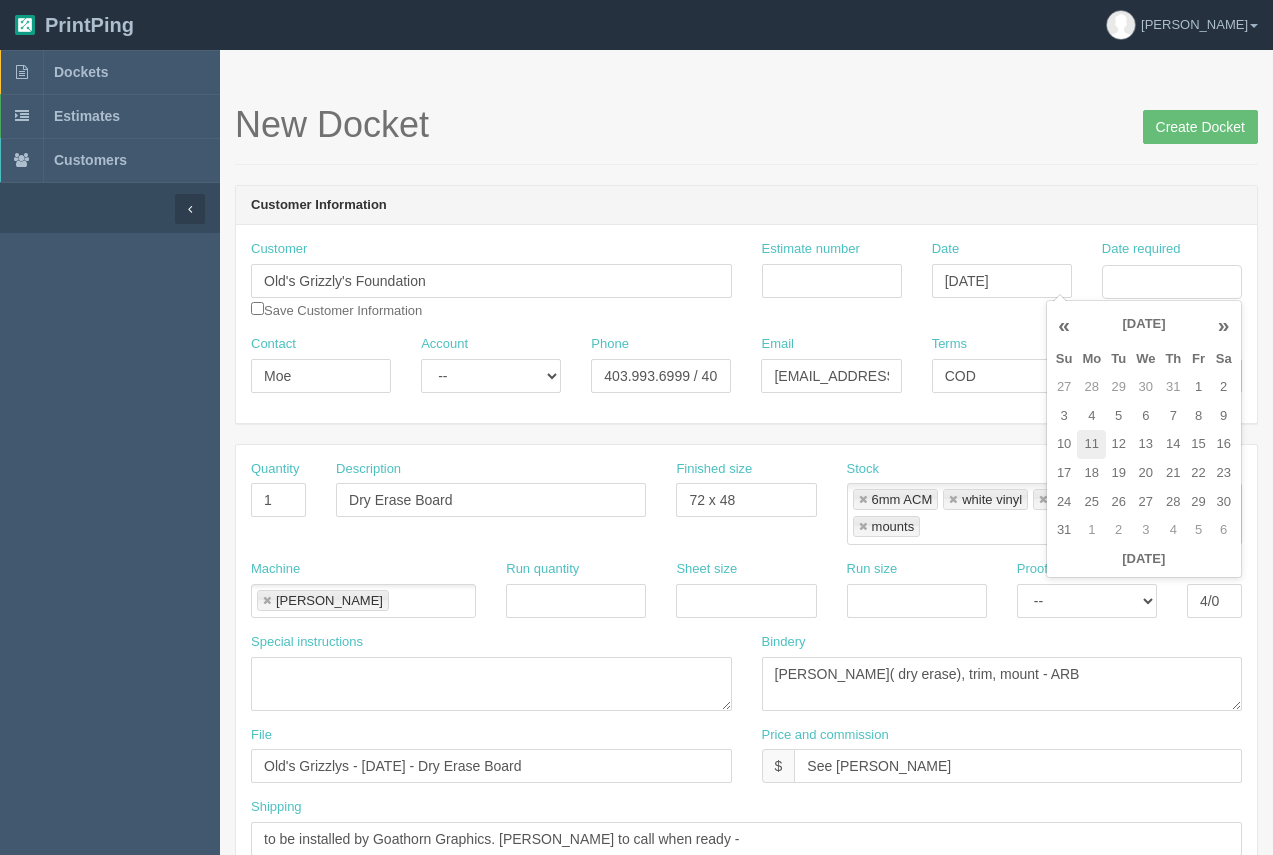 click on "11" at bounding box center [1091, 444] 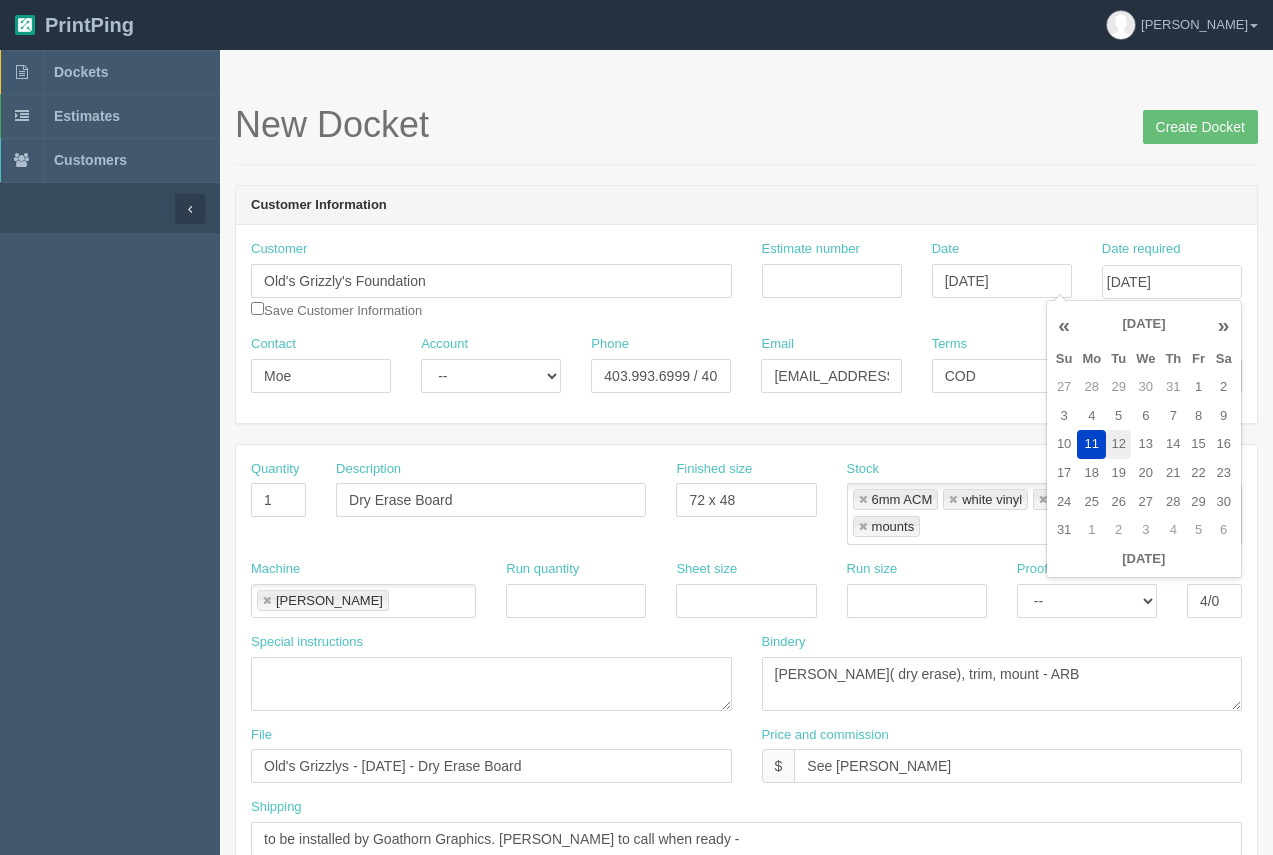 click on "12" at bounding box center (1118, 444) 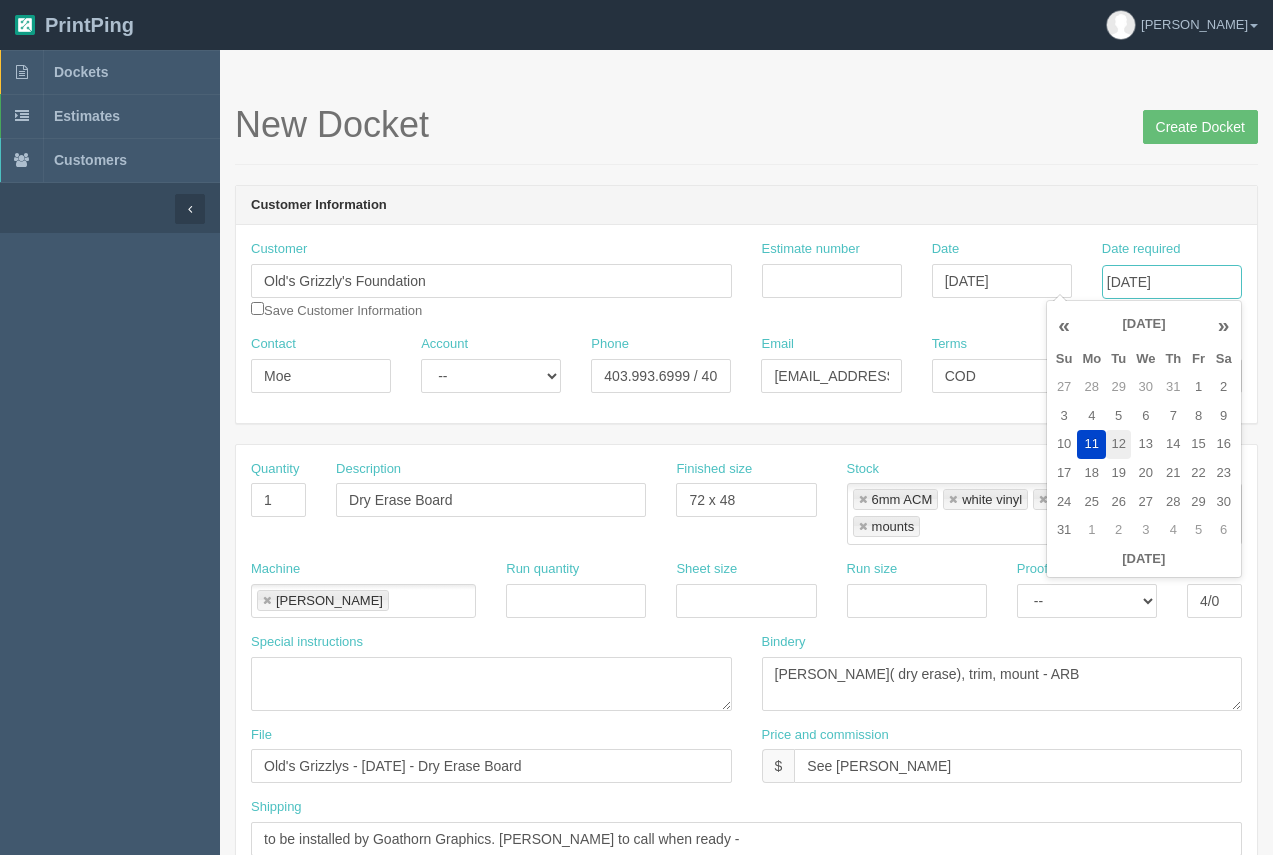 type on "August 12, 2025" 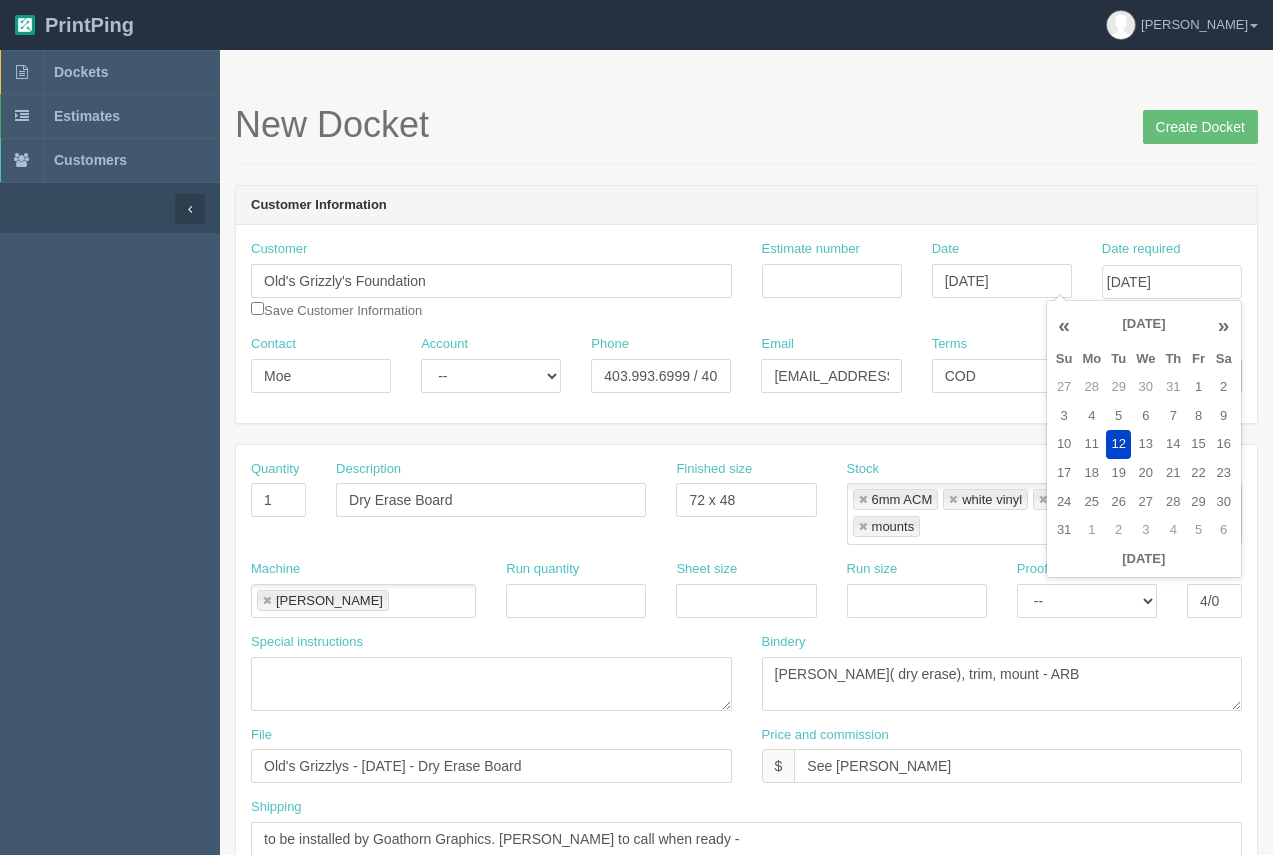 click on "Customer Information" at bounding box center [746, 206] 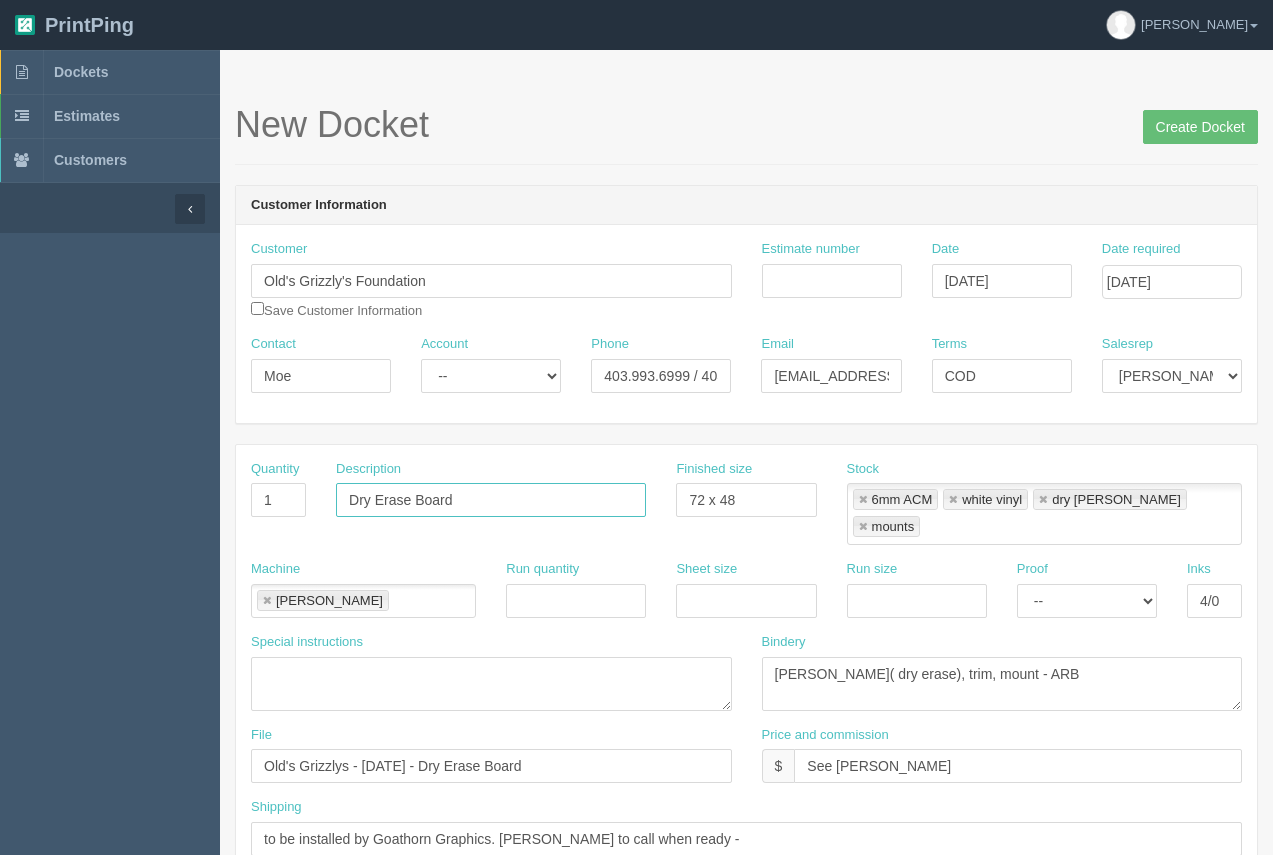 drag, startPoint x: 501, startPoint y: 514, endPoint x: 313, endPoint y: 500, distance: 188.52055 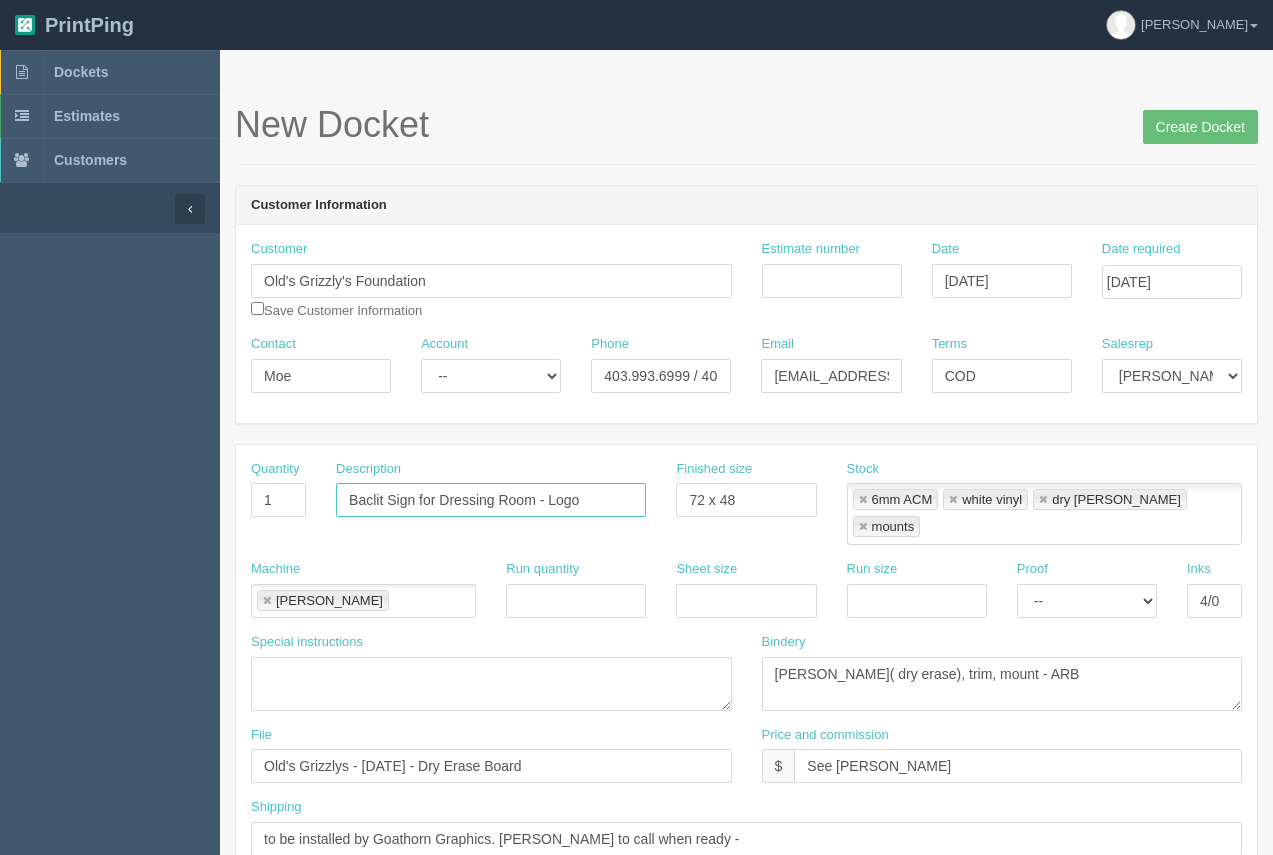 type on "Baclit Sign for Dressing Room - Logo" 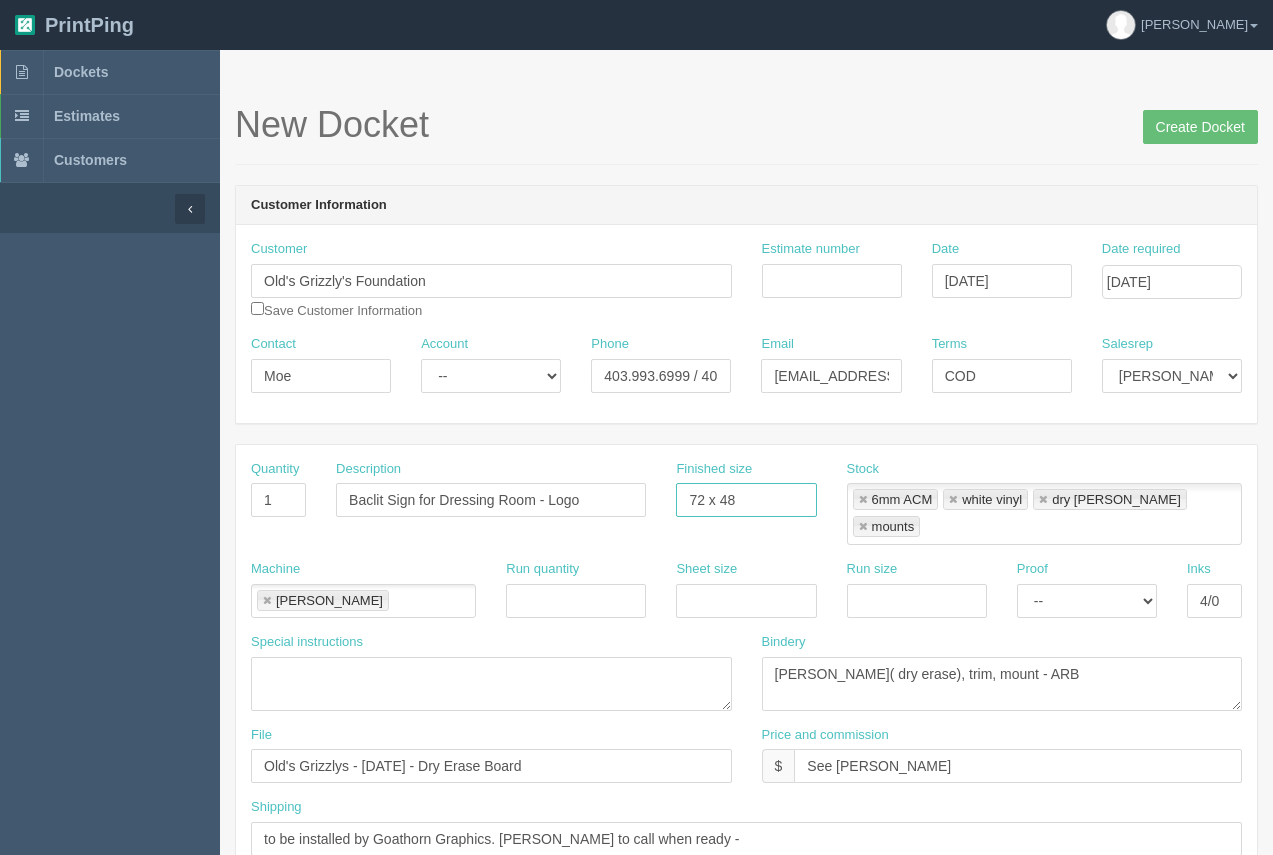 drag, startPoint x: 753, startPoint y: 502, endPoint x: 659, endPoint y: 497, distance: 94.13288 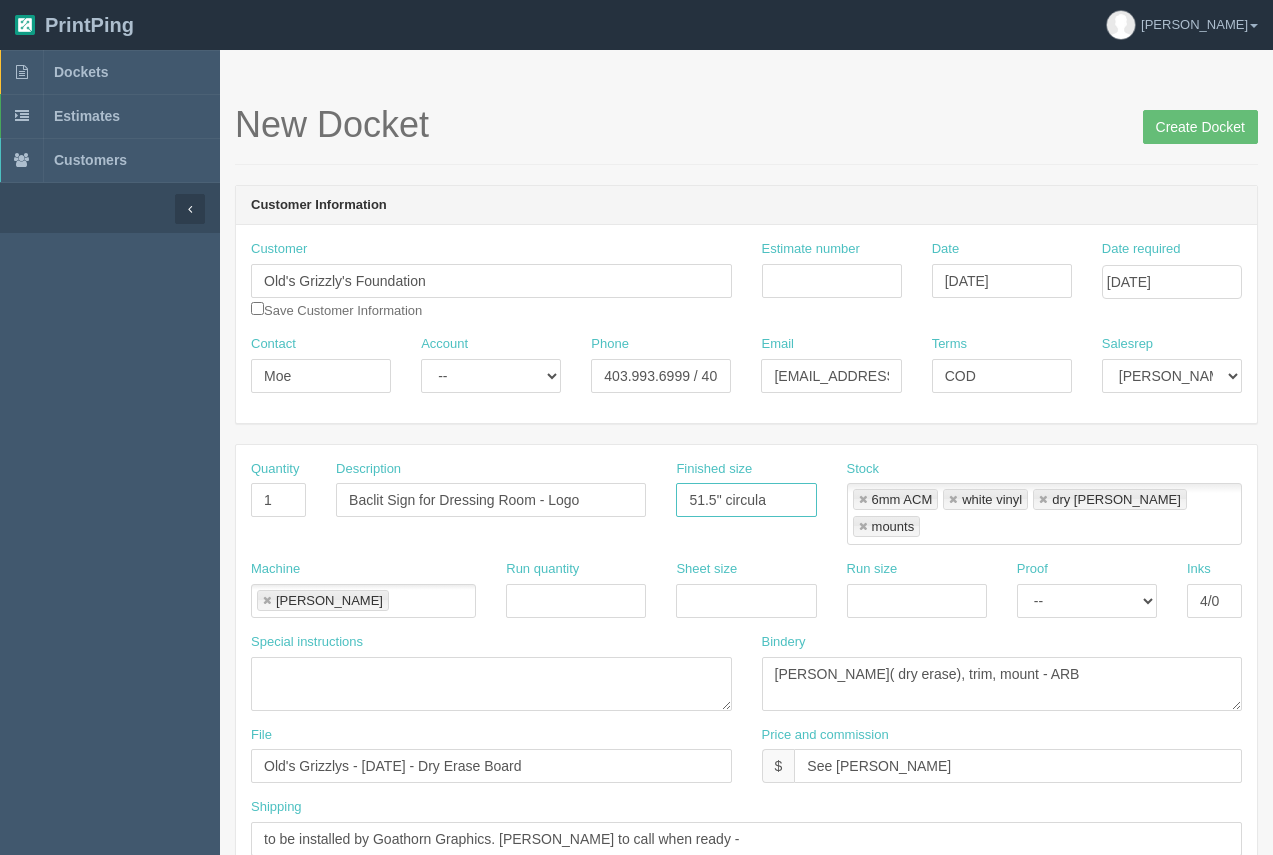 type on "51.5" circular" 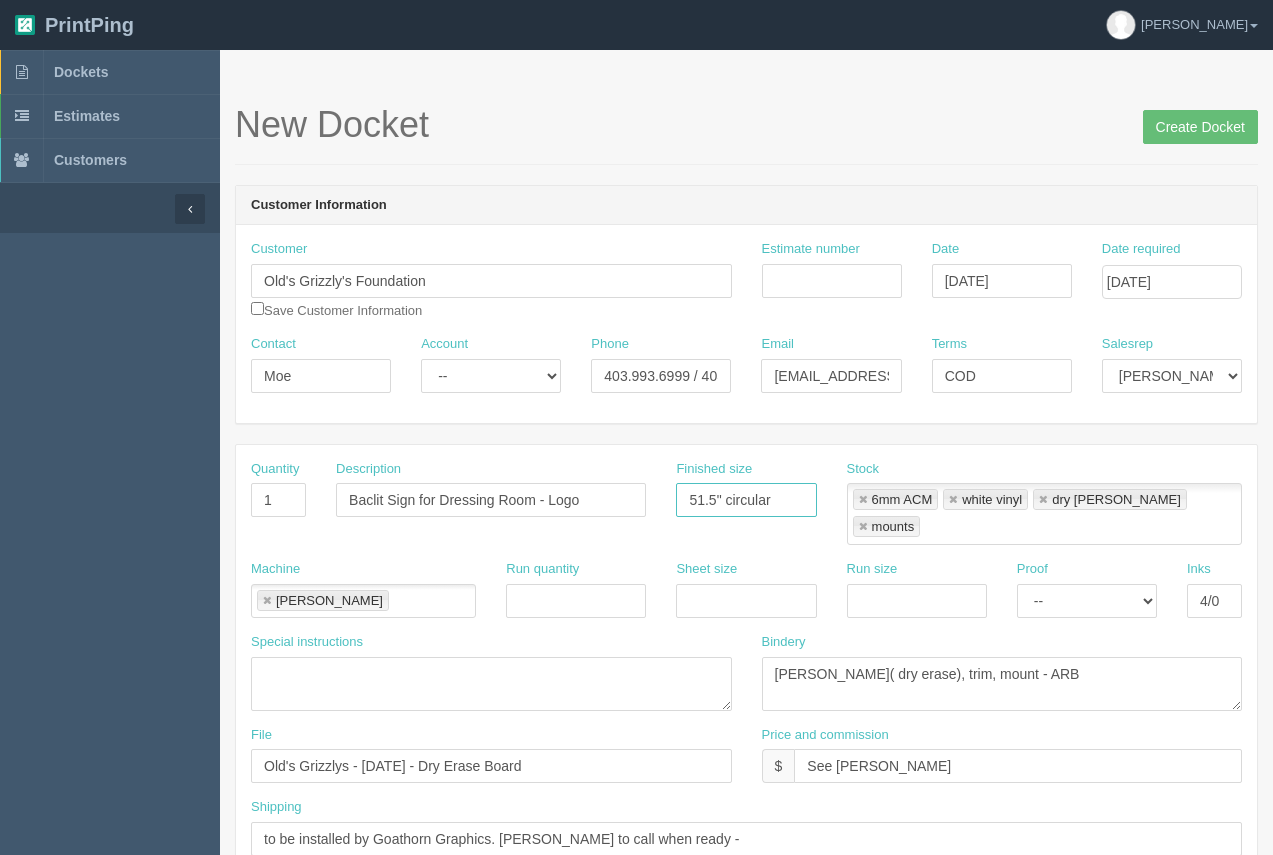 click at bounding box center (863, 500) 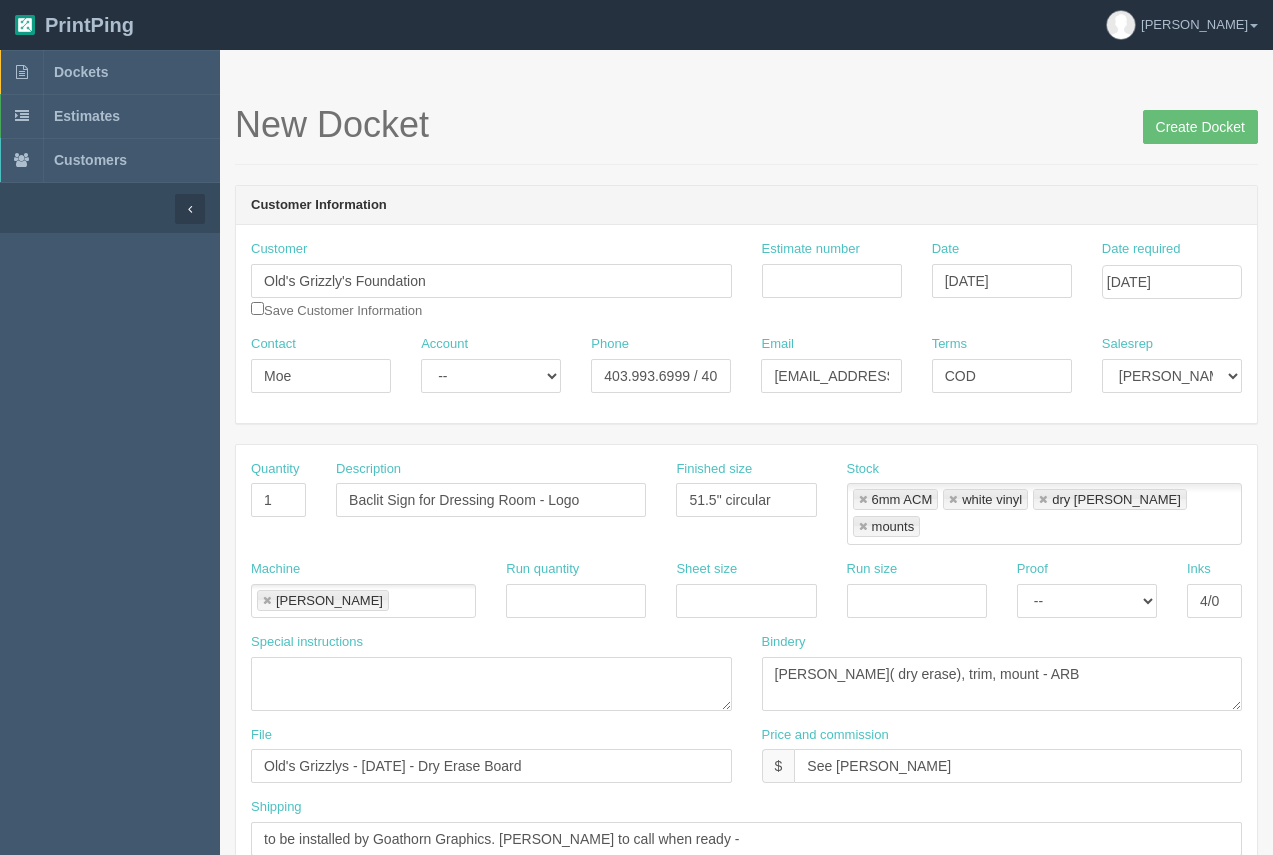 click at bounding box center (953, 500) 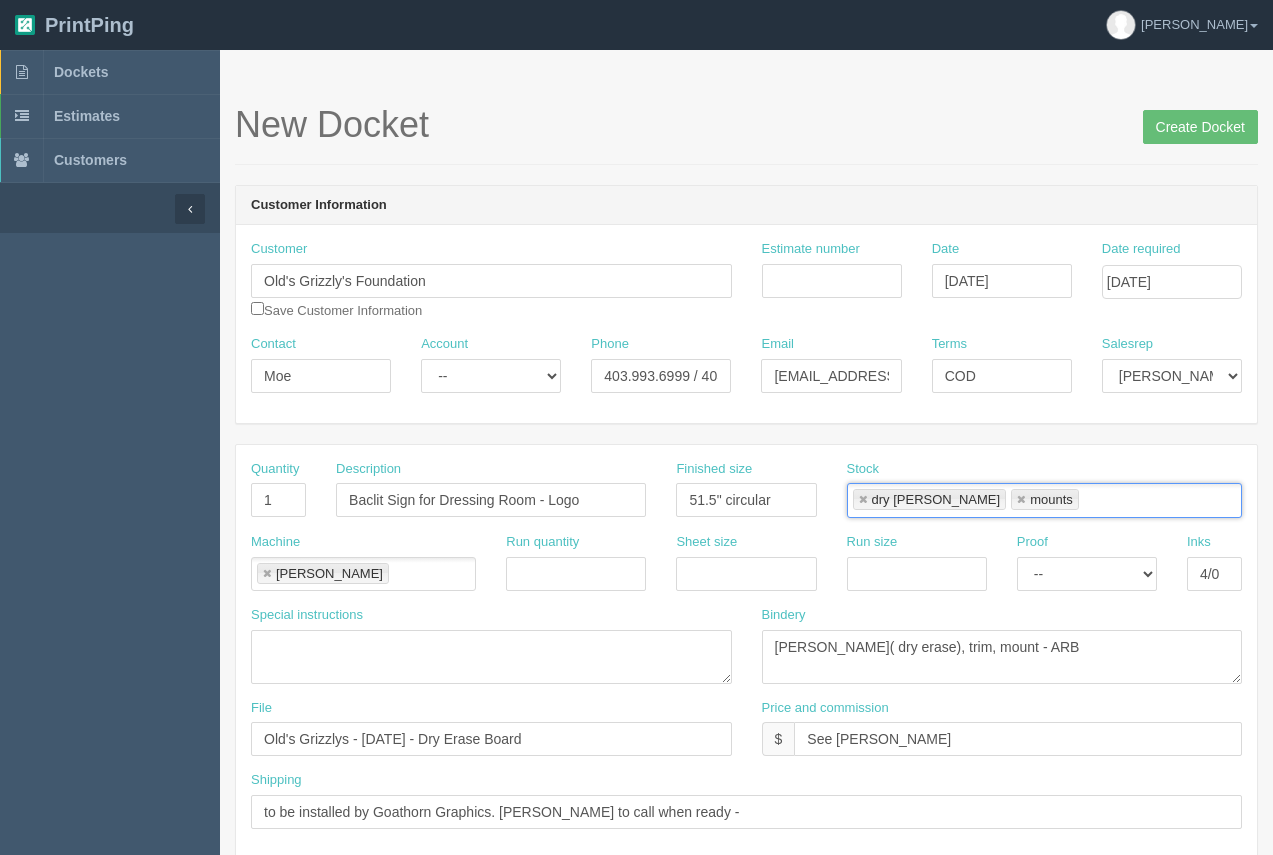 click at bounding box center [863, 500] 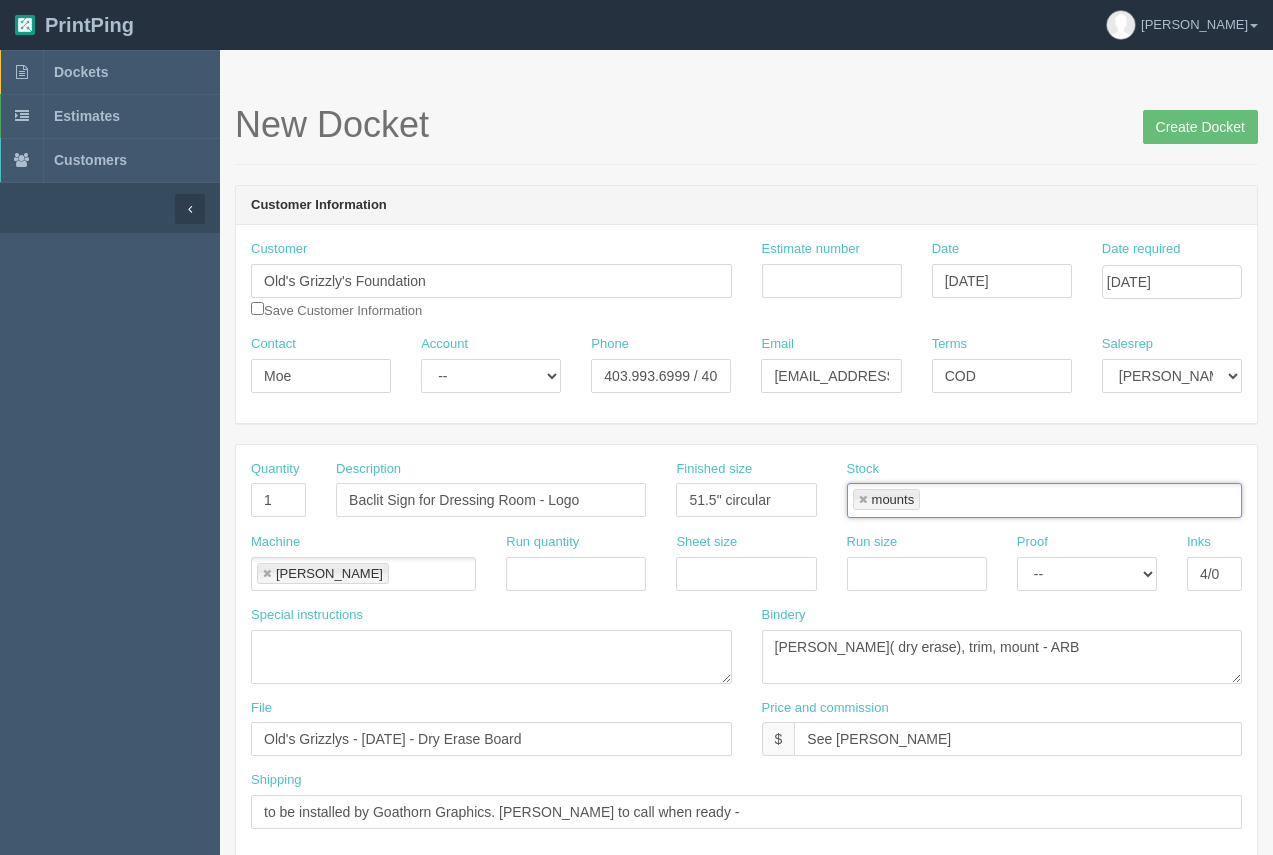 click at bounding box center (863, 500) 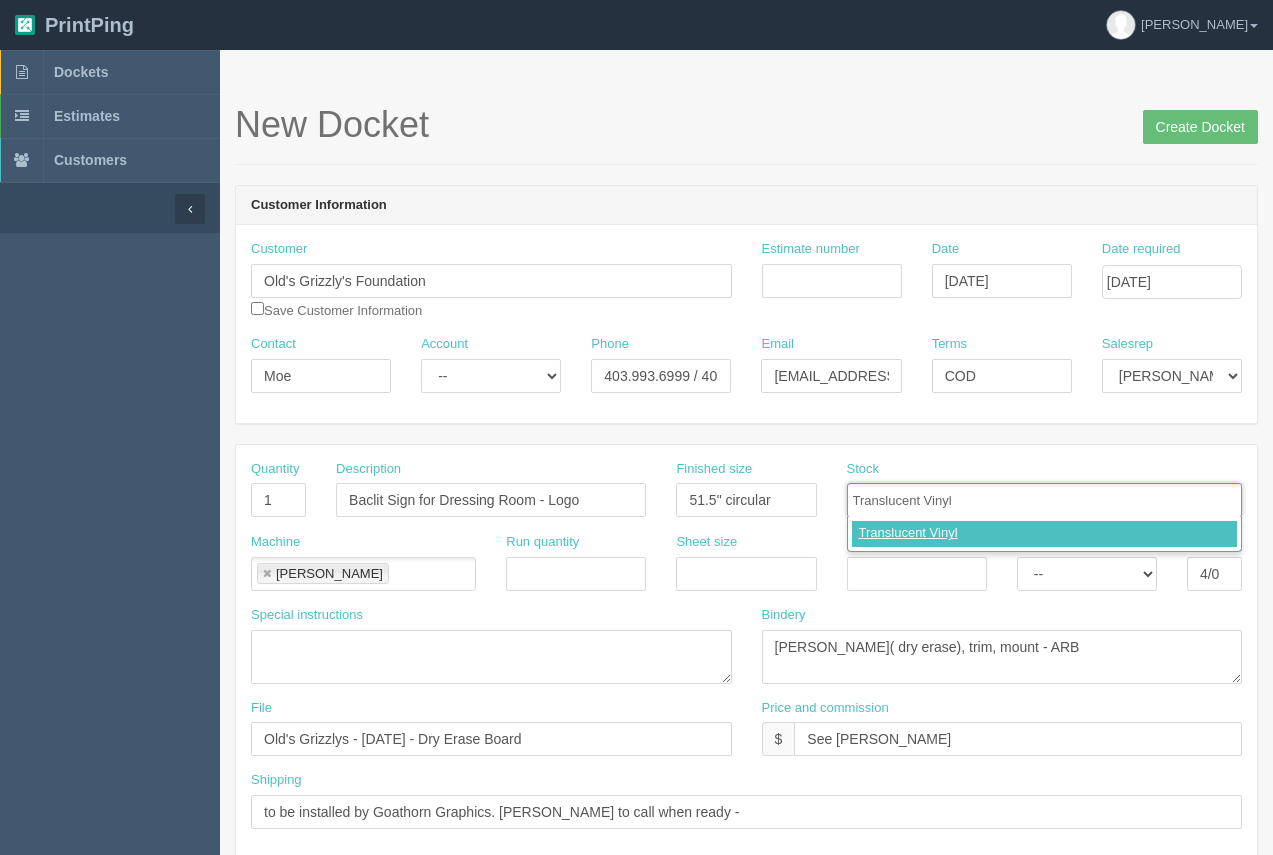 type on "Translucent Vinyl" 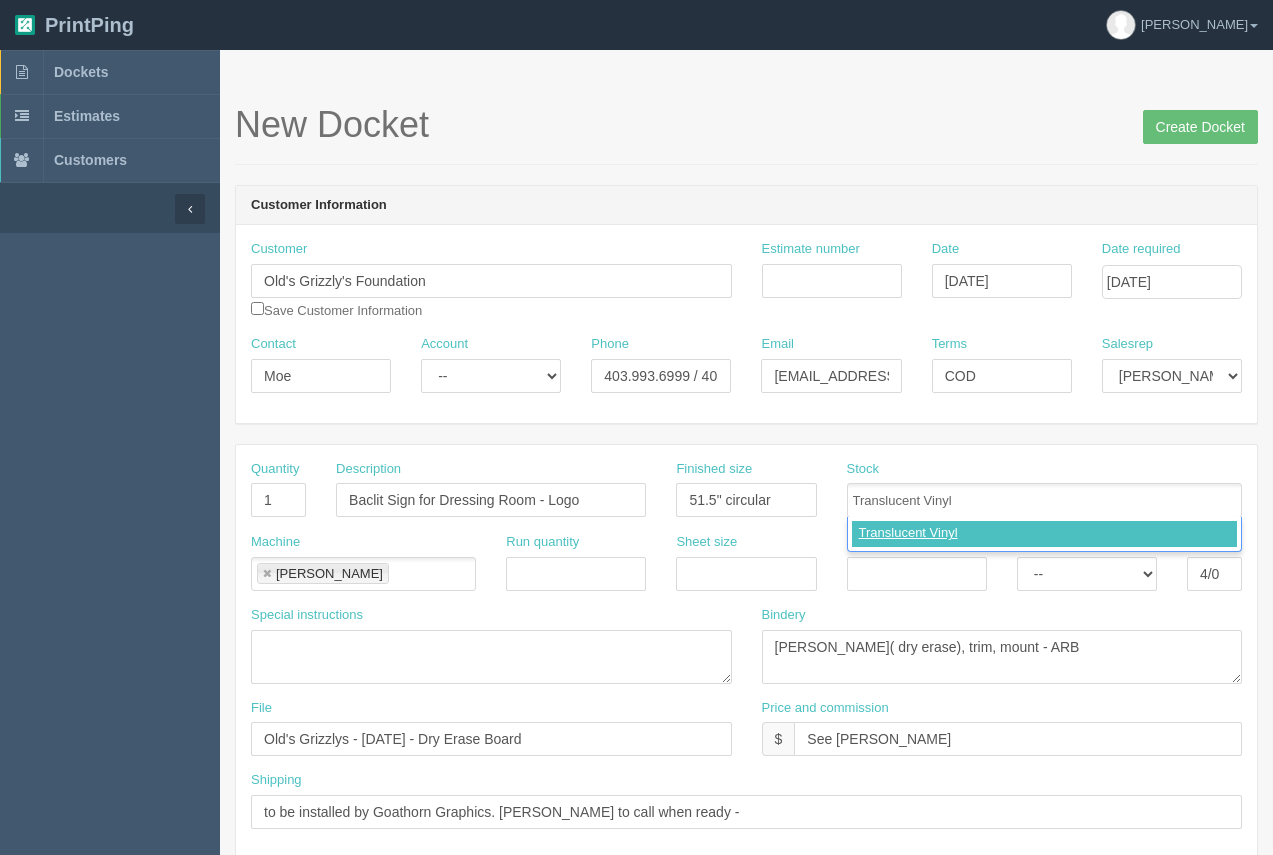 type 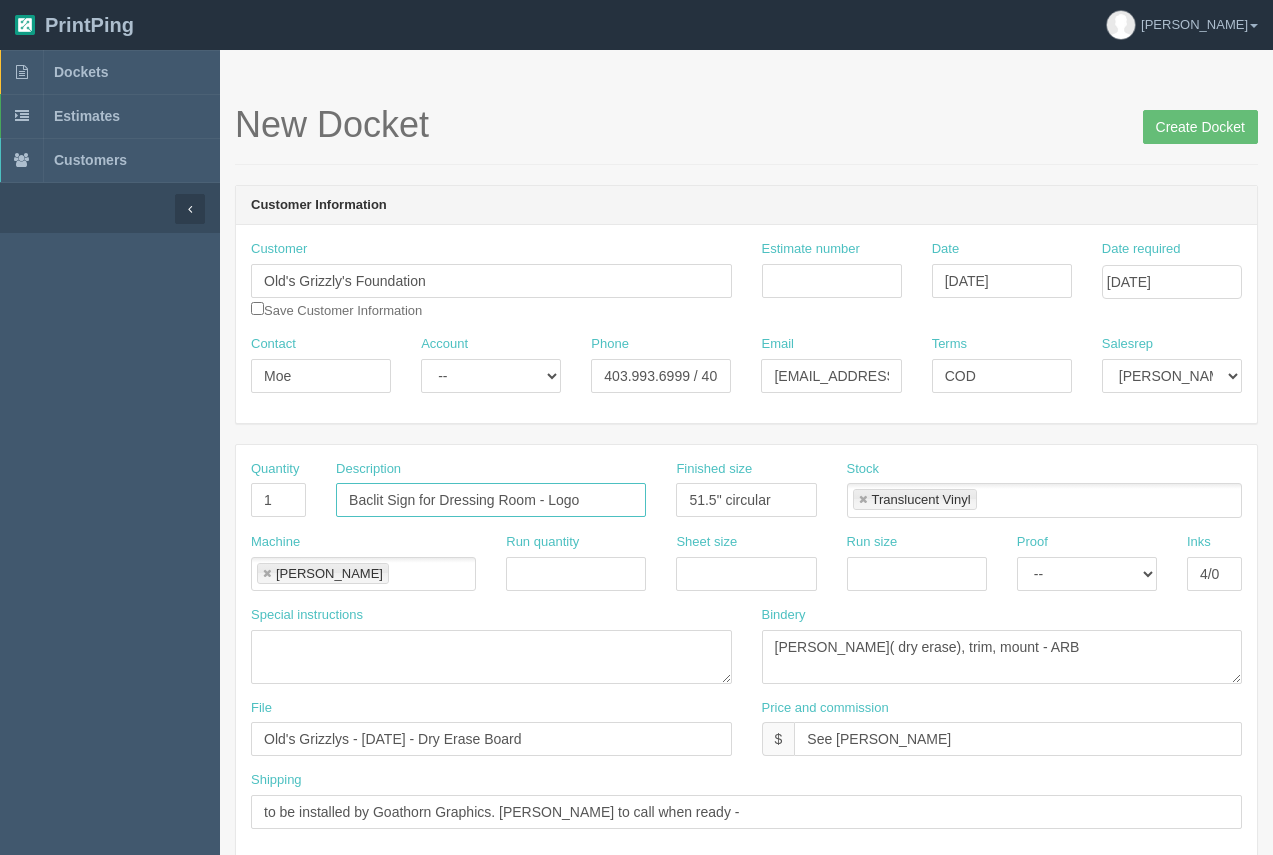 click on "Baclit Sign for Dressing Room - Logo" at bounding box center [491, 500] 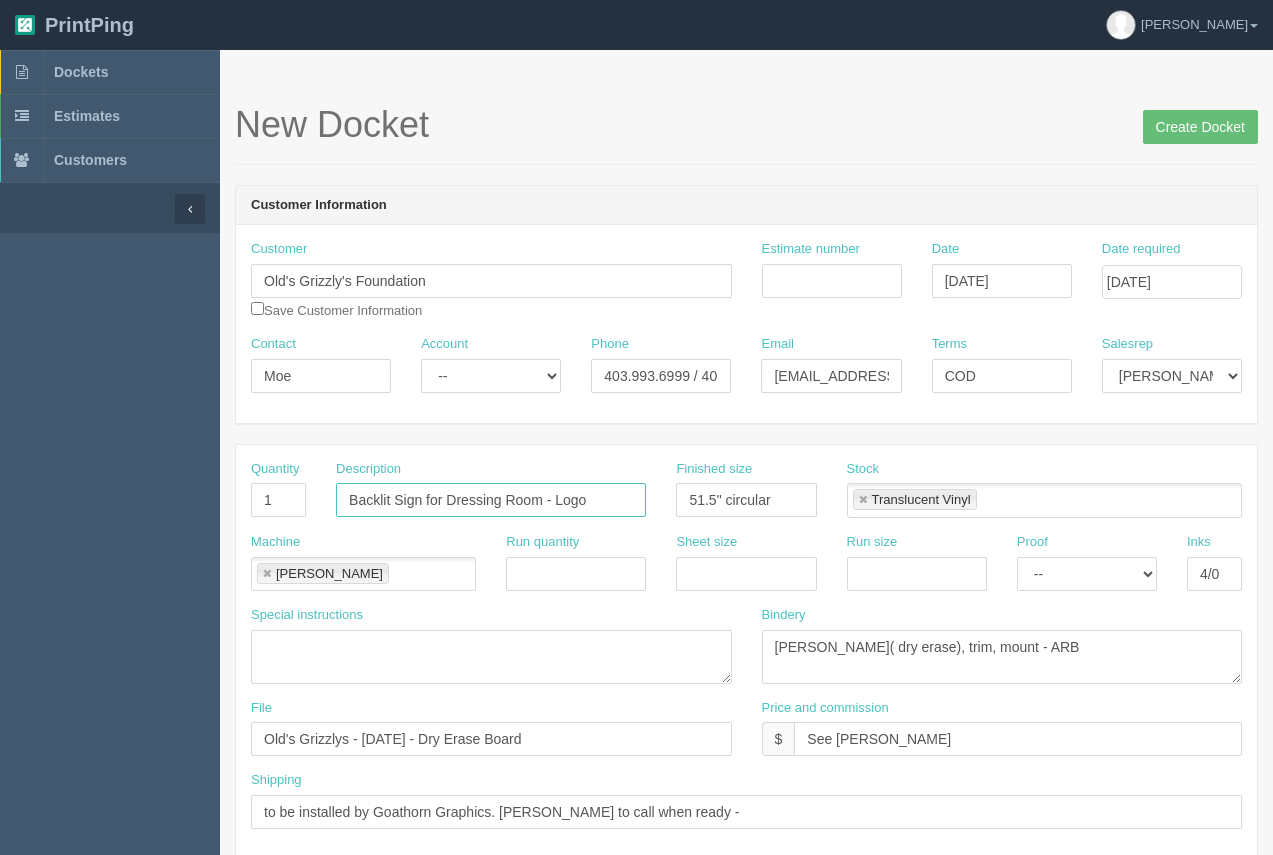 type on "Backlit Sign for Dressing Room - Logo" 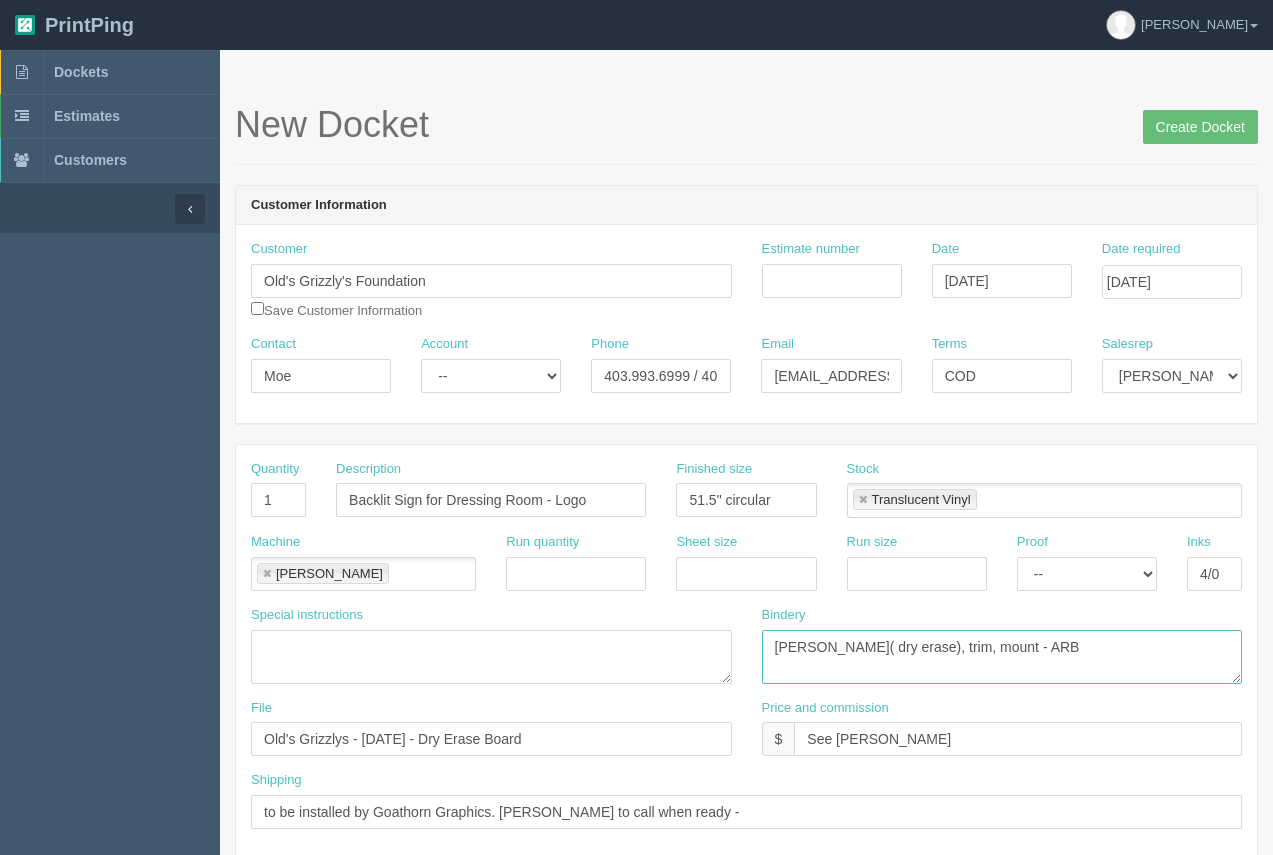 drag, startPoint x: 997, startPoint y: 649, endPoint x: 813, endPoint y: 657, distance: 184.17383 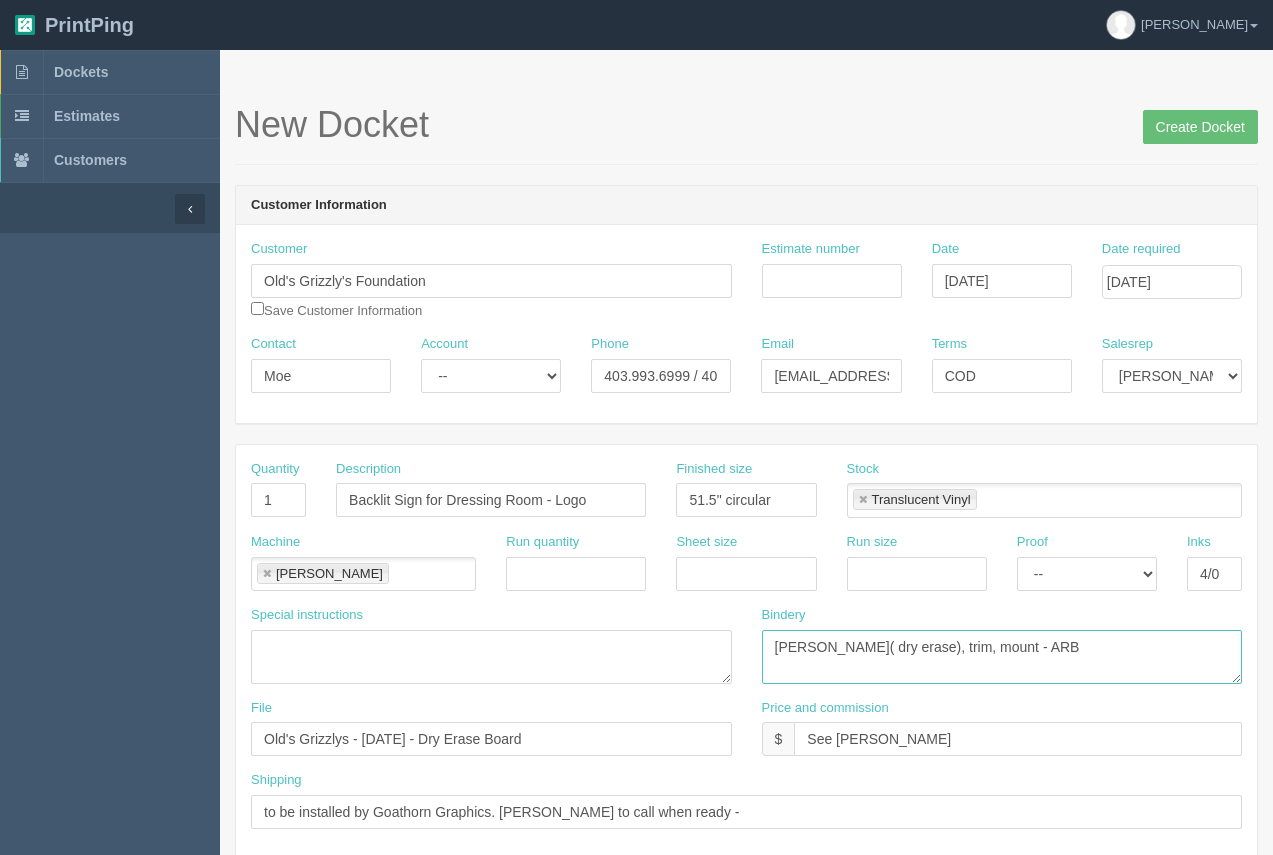 click on "lam( dry erase), trim, mount - ARB" at bounding box center (1002, 657) 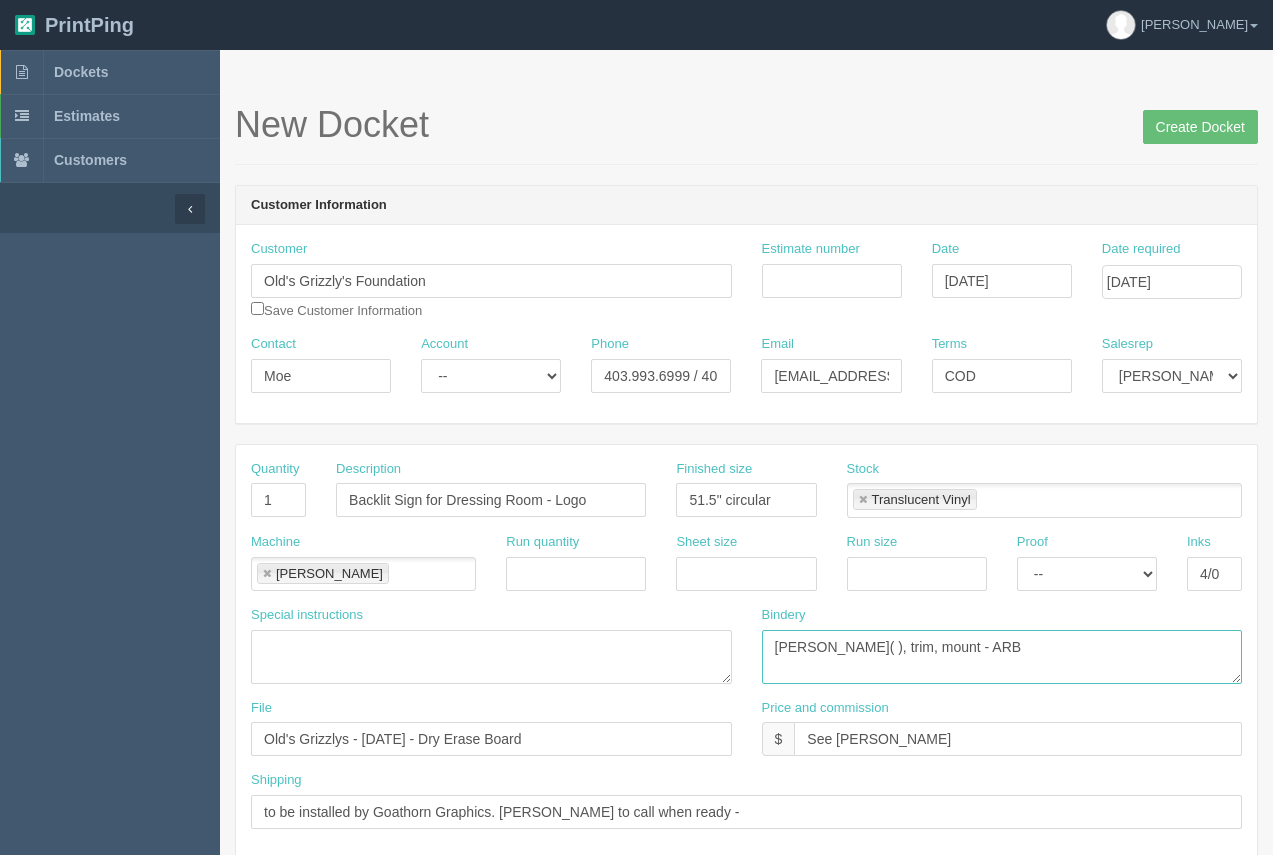 type on "lam( ), trim, mount - ARB" 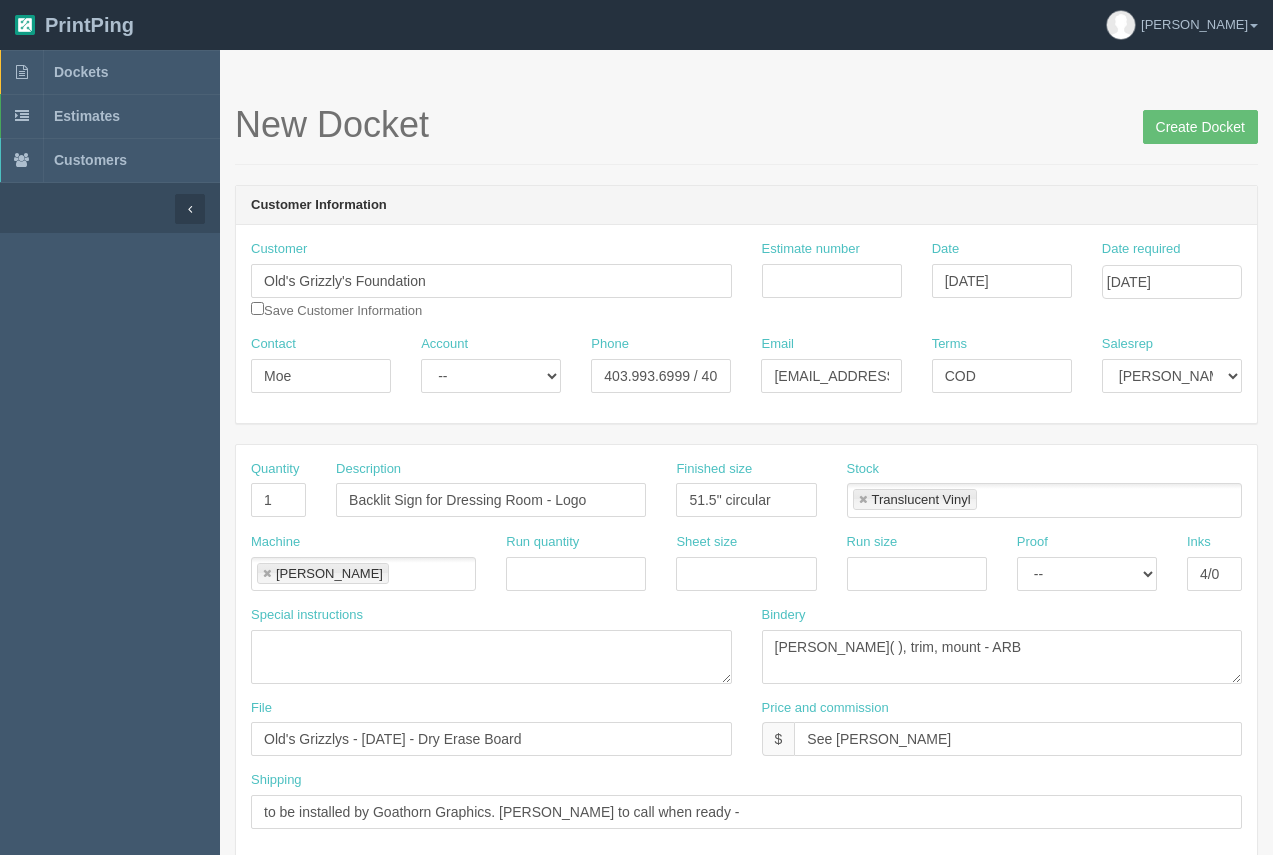 click on "Translucent Vinyl" at bounding box center (1044, 500) 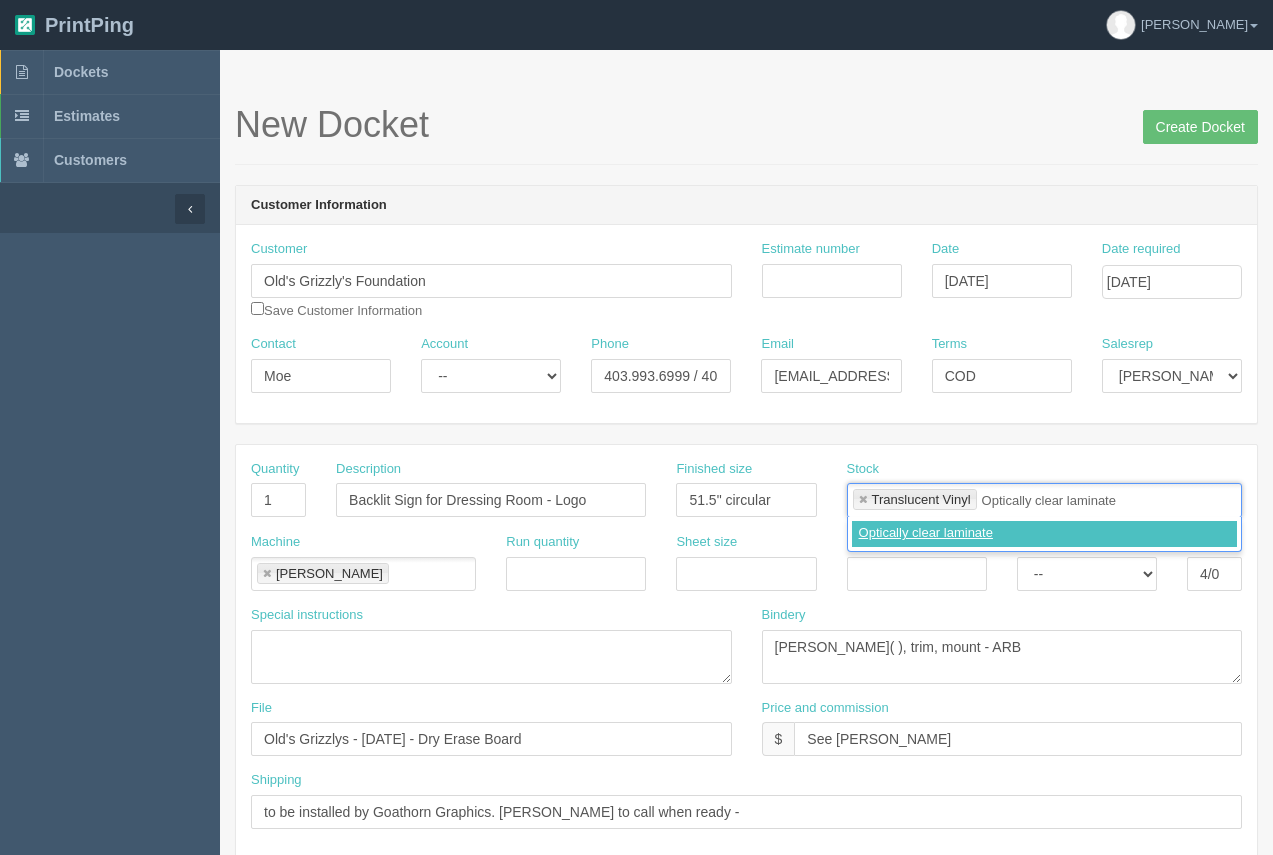 type on "Optically clear laminate" 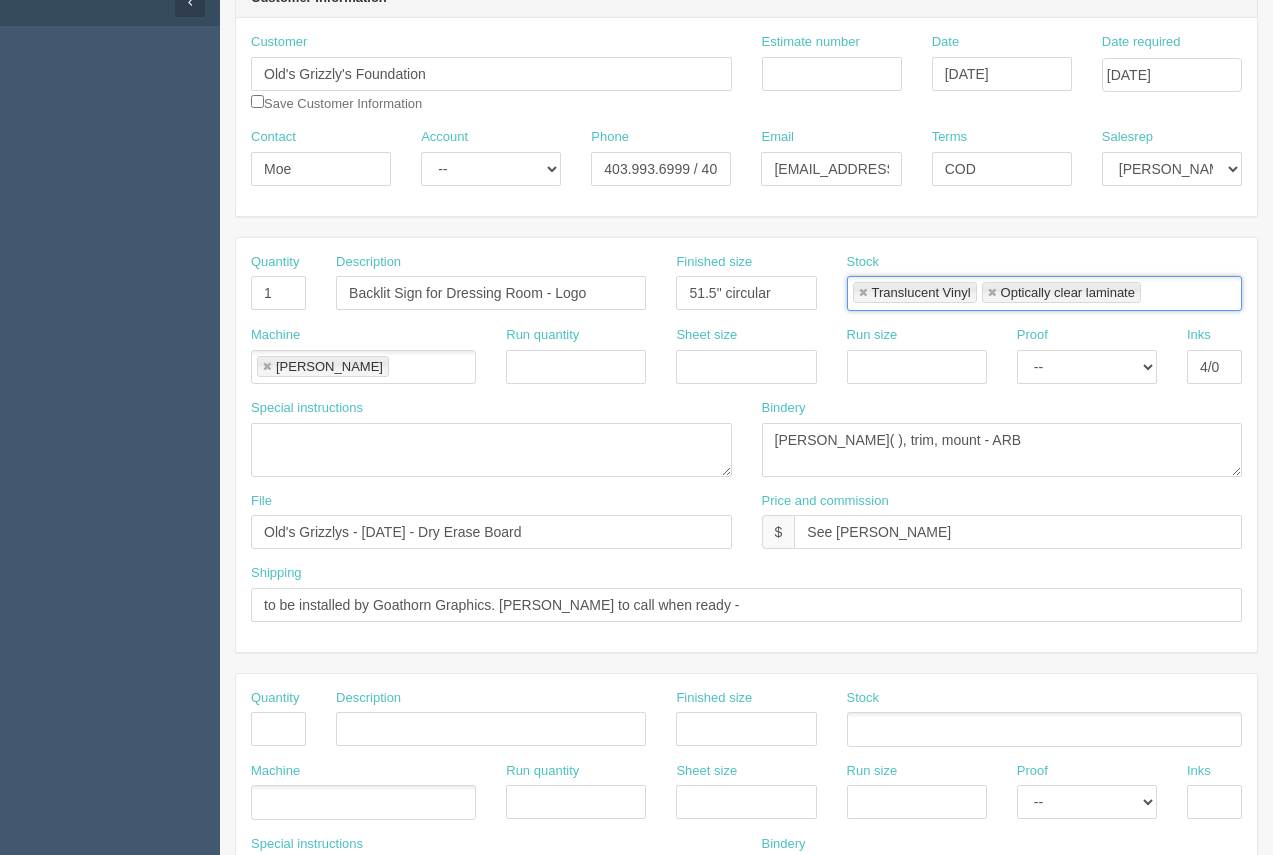 scroll, scrollTop: 204, scrollLeft: 0, axis: vertical 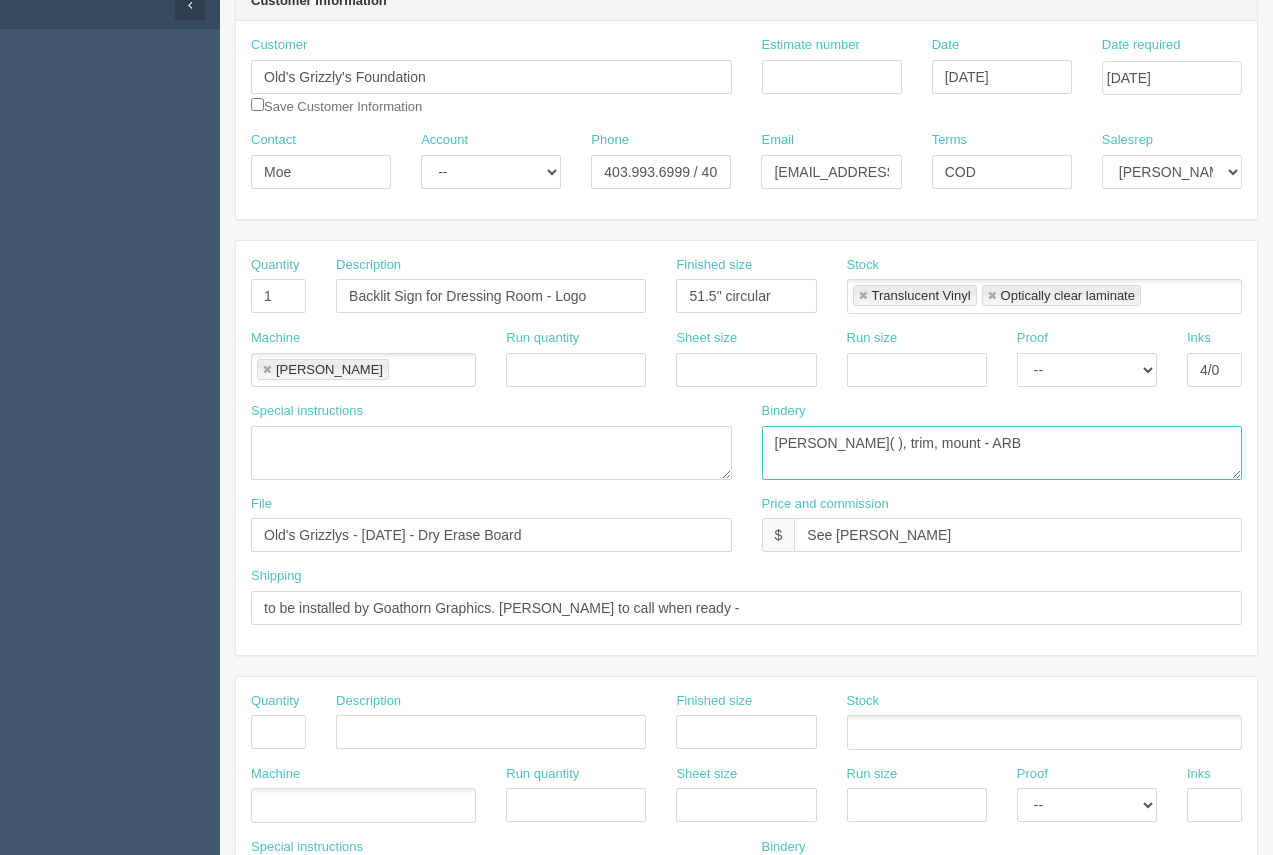 click on "lam( dry erase), trim, mount - ARB" at bounding box center [1002, 453] 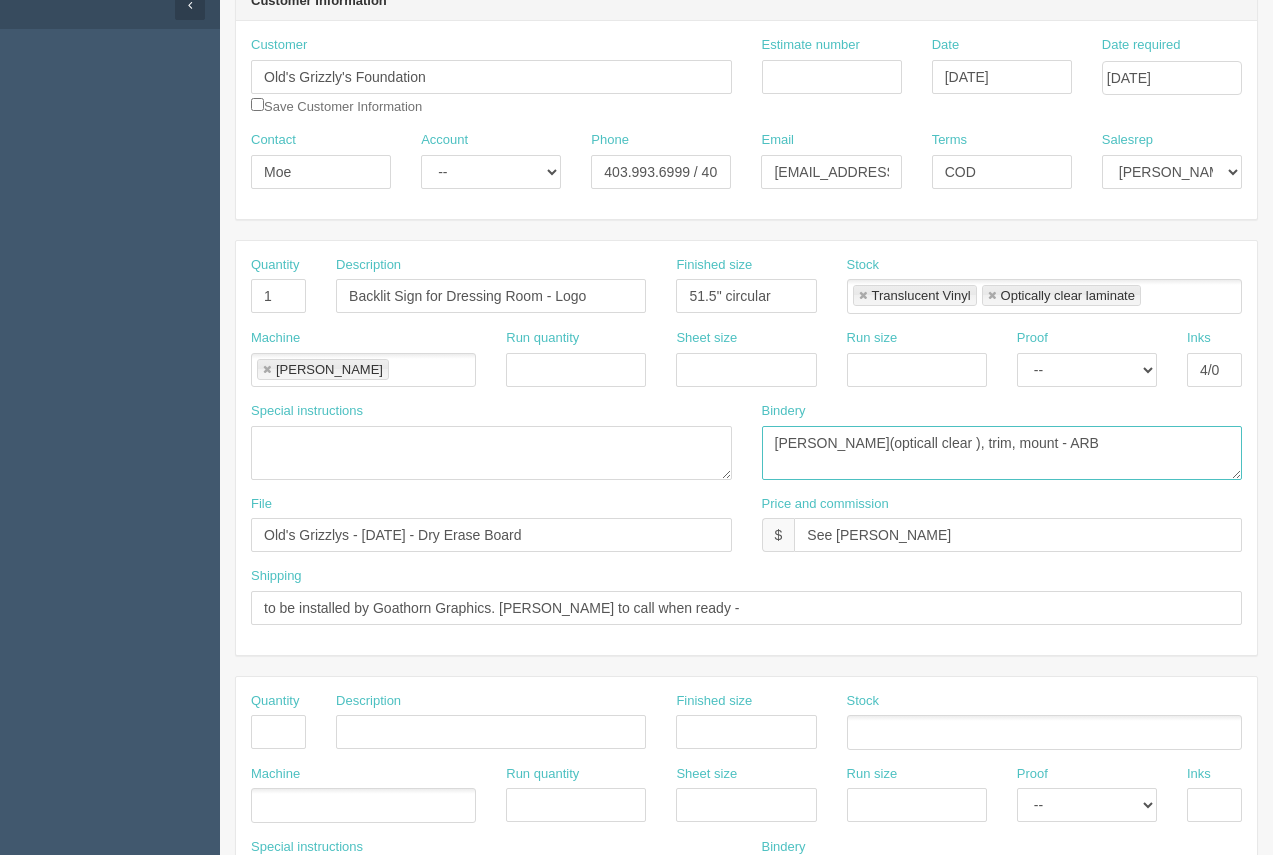 type on "lam(opticall clear ), trim, mount - ARB" 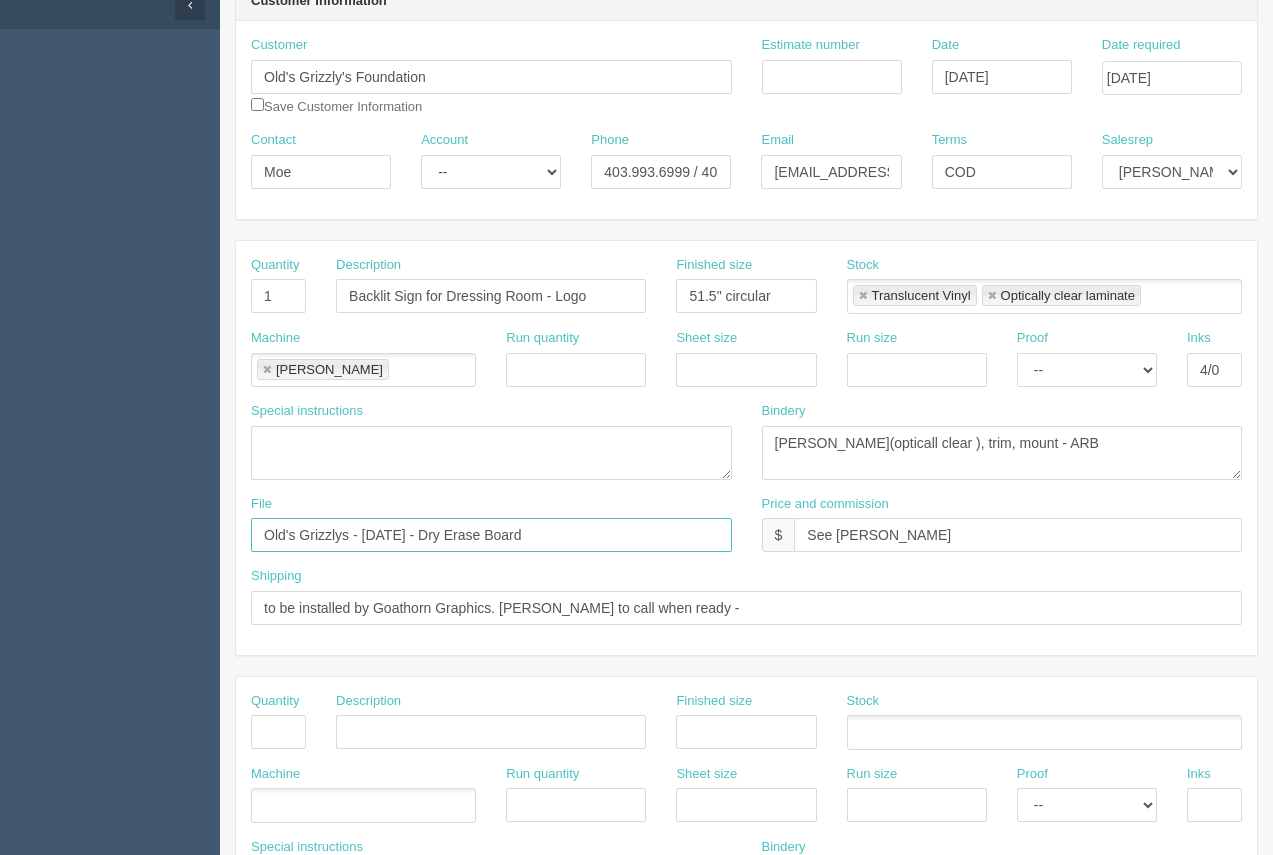 drag, startPoint x: 575, startPoint y: 543, endPoint x: 136, endPoint y: 537, distance: 439.041 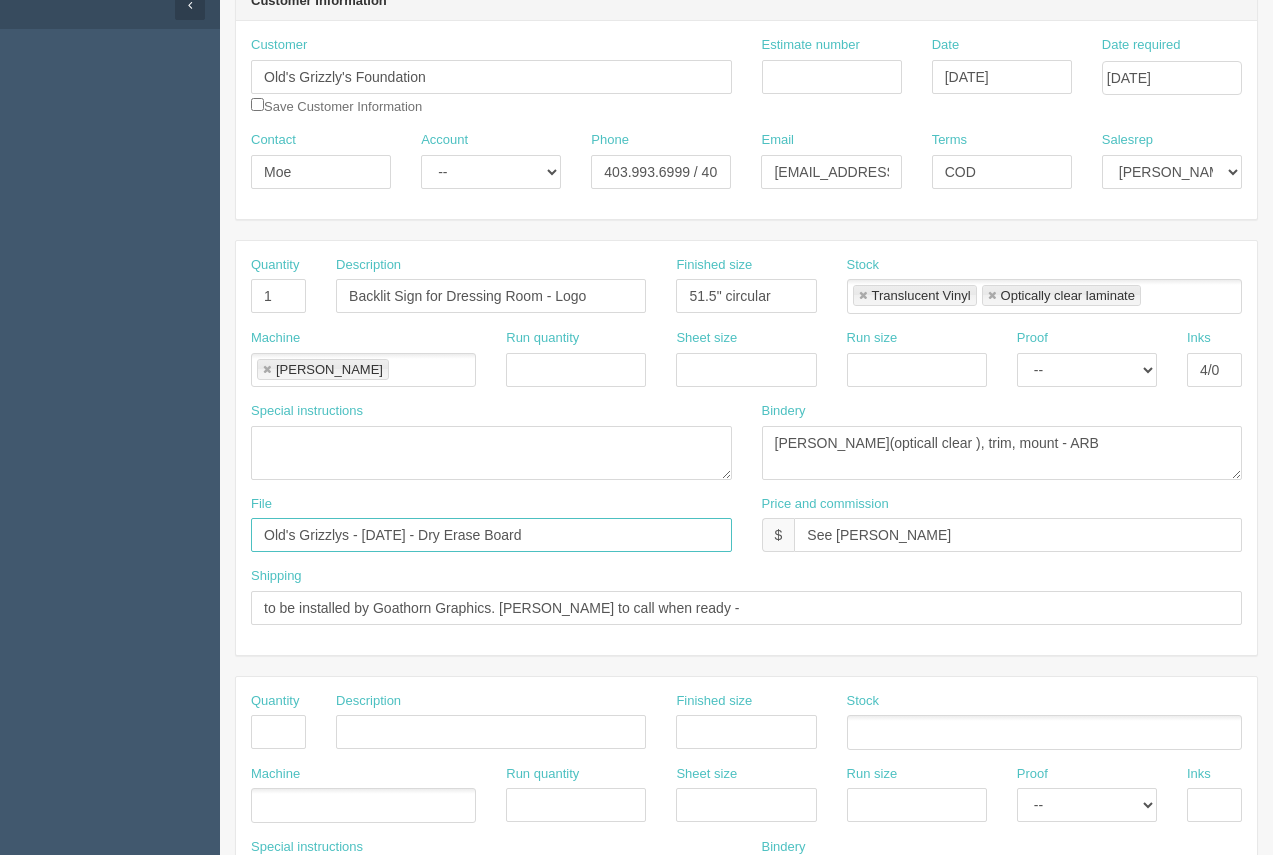 click on "Dockets
Estimates
Customers" at bounding box center (636, 729) 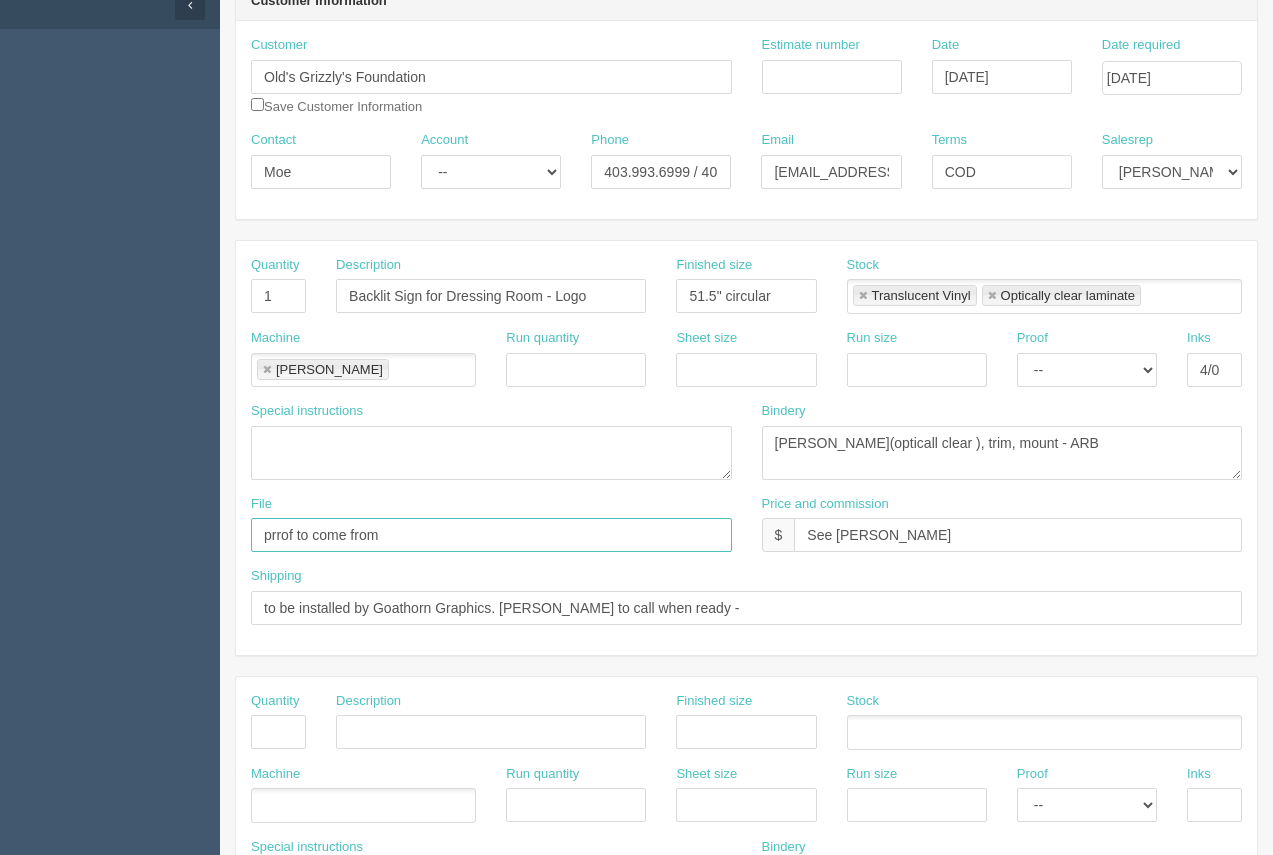 click on "Create Docket" at bounding box center [1200, -77] 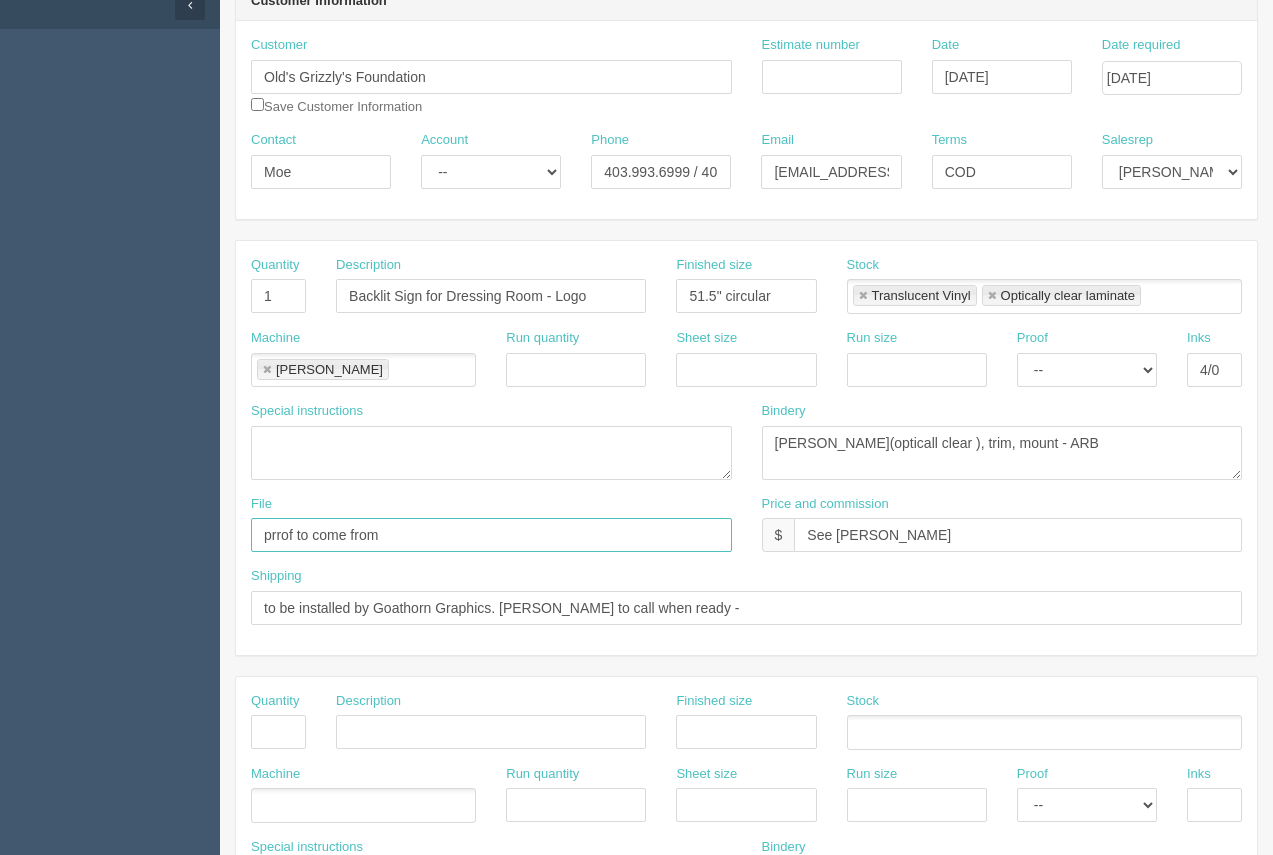 click on "prrof to come from" at bounding box center [491, 535] 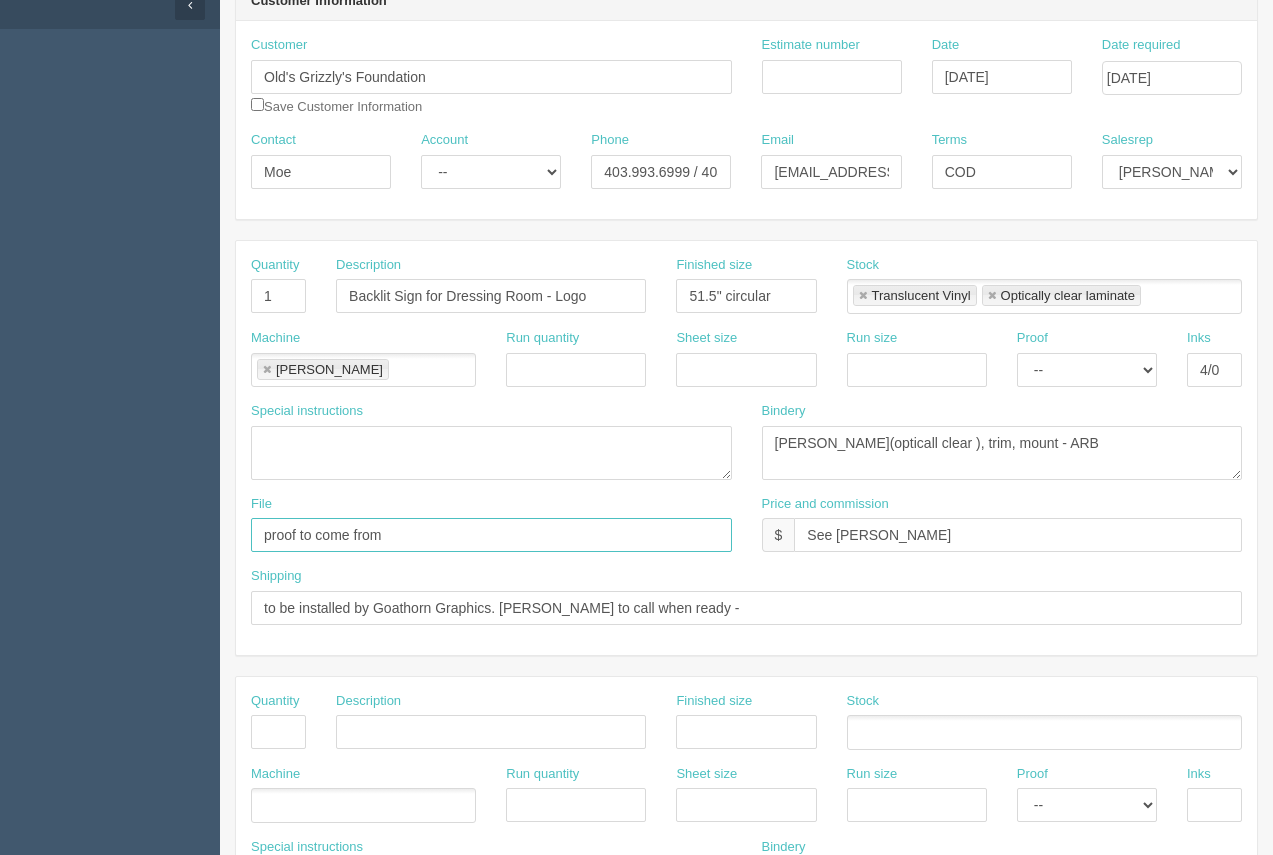 type on "proof to come from" 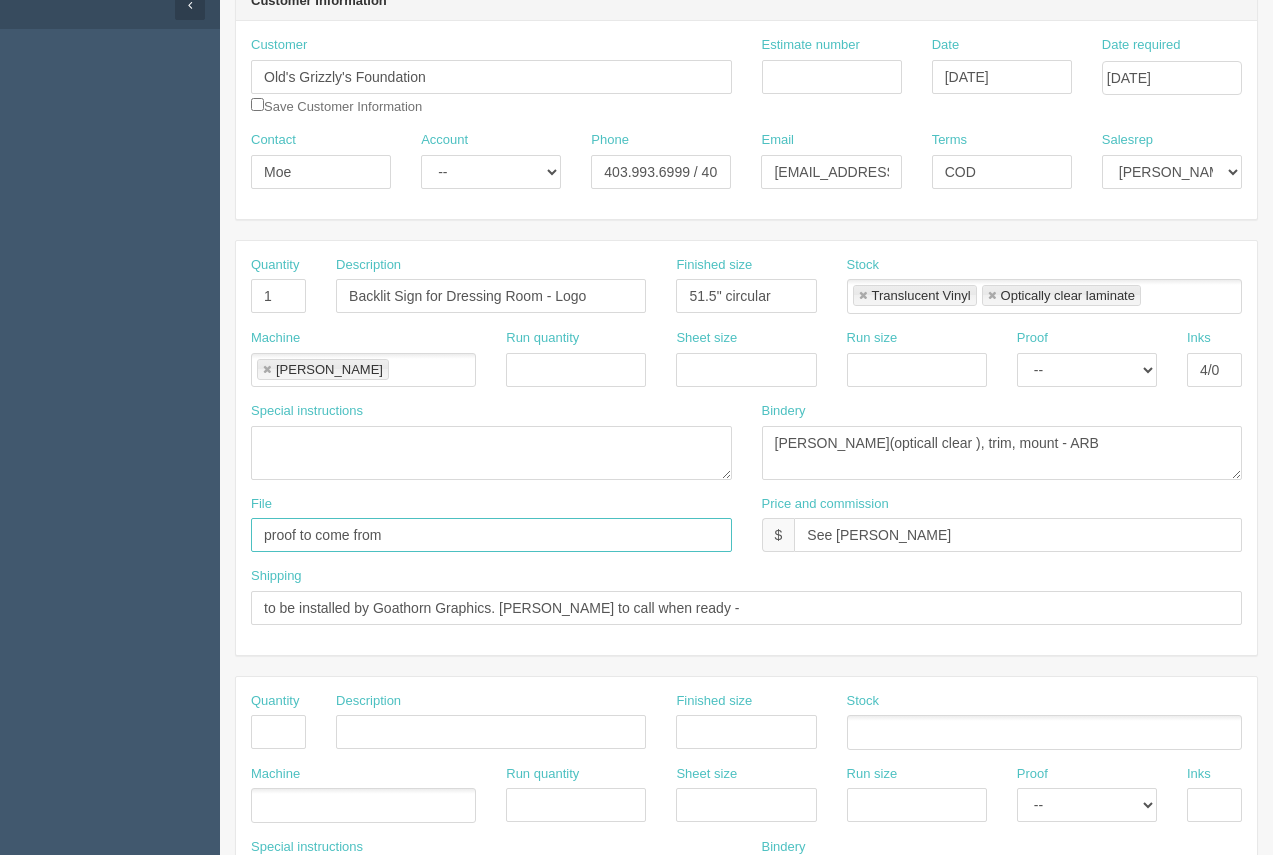 scroll, scrollTop: 0, scrollLeft: 0, axis: both 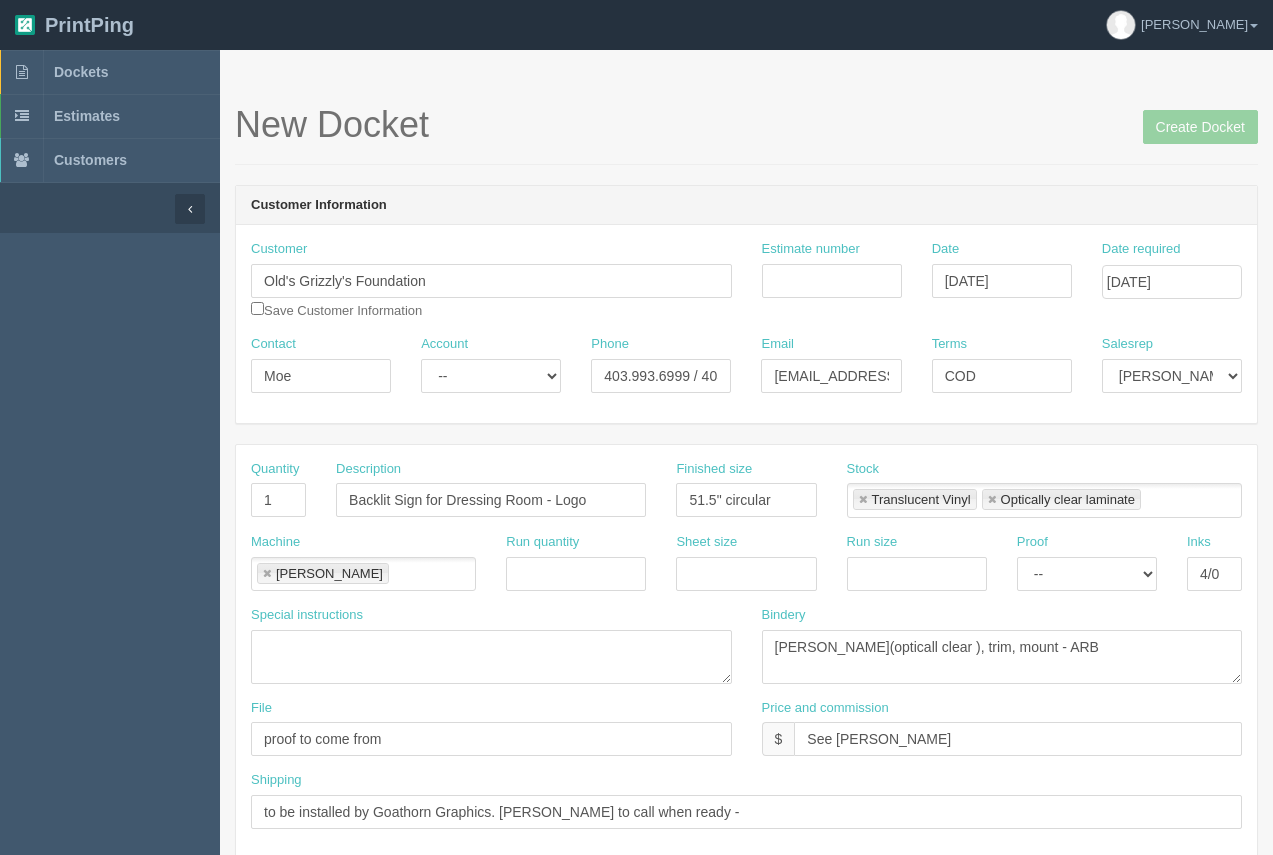 click on "New Docket
Create Docket" at bounding box center (746, 125) 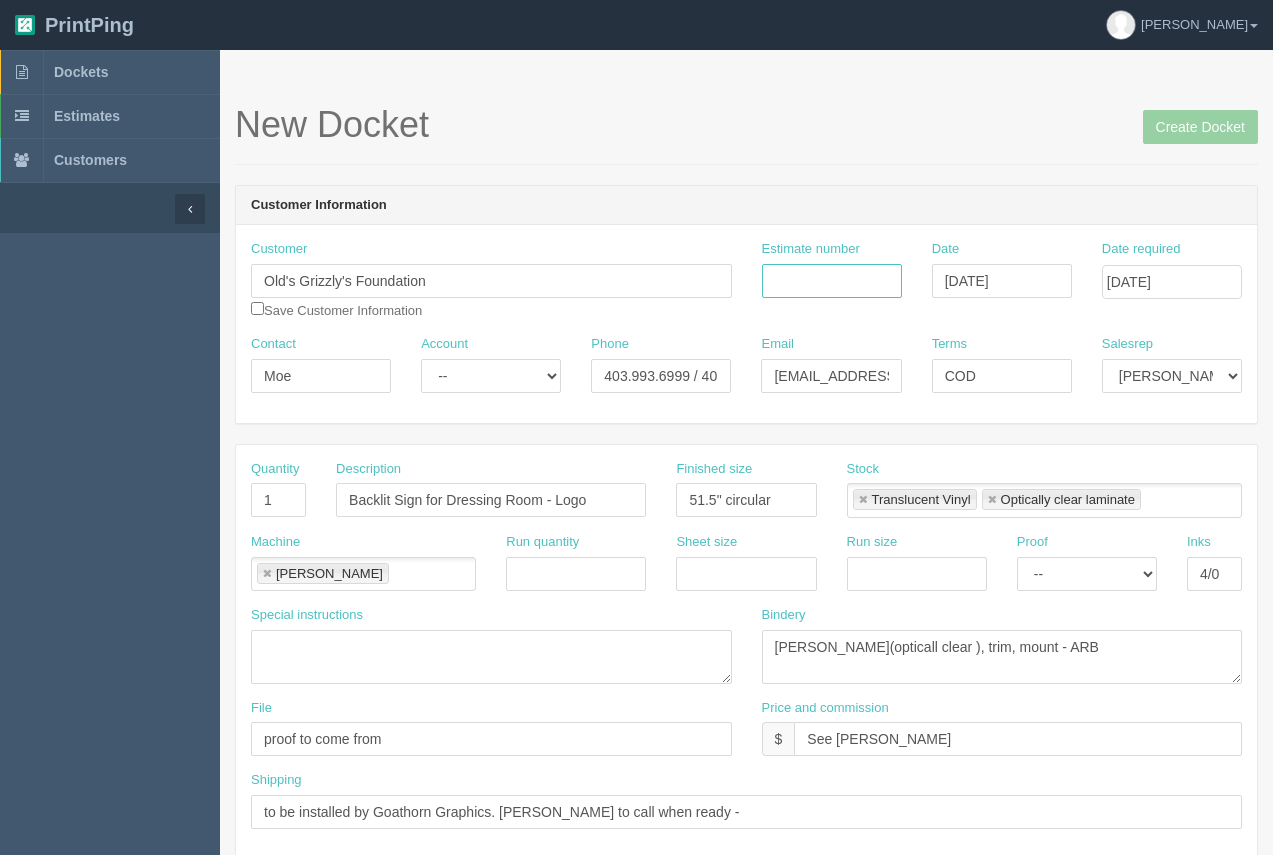 click on "Estimate number" at bounding box center [832, 281] 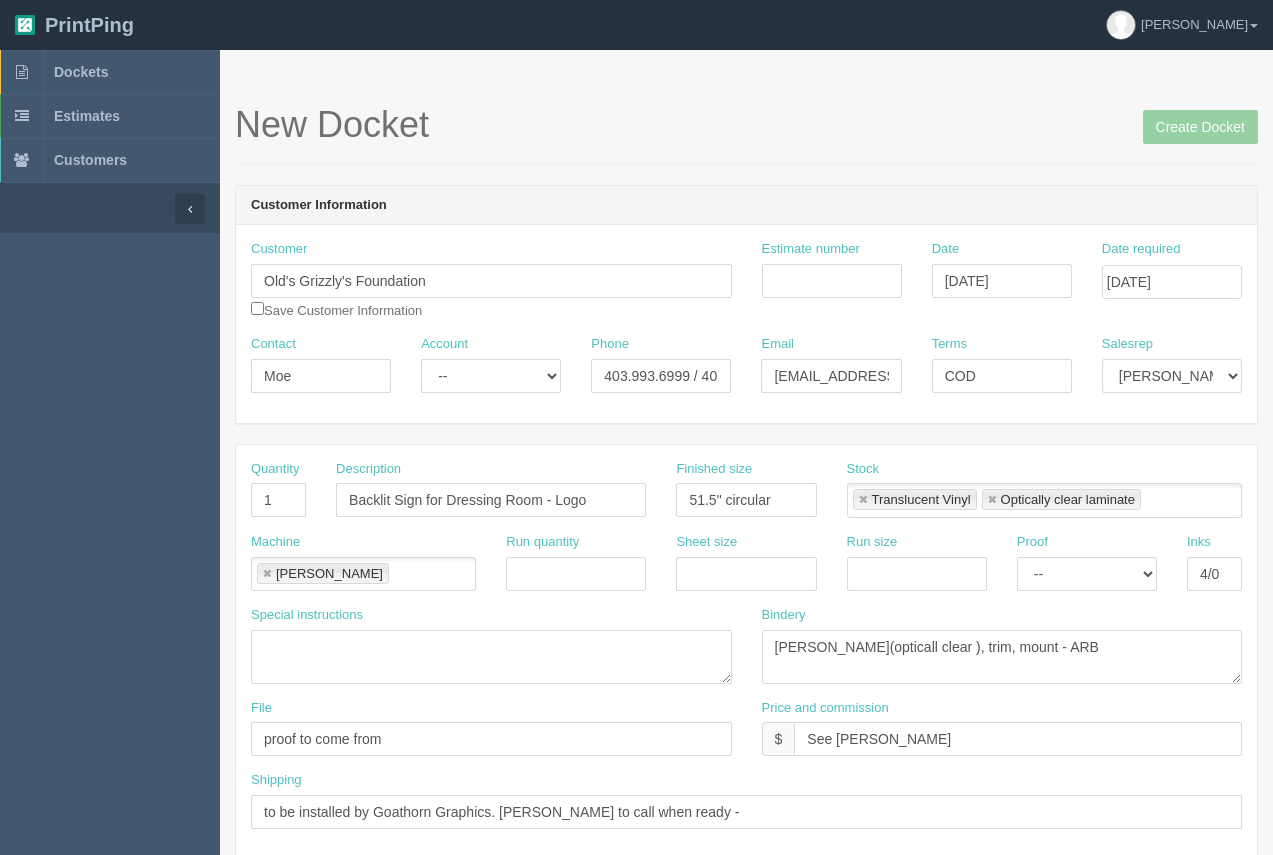 drag, startPoint x: 1263, startPoint y: 112, endPoint x: 1232, endPoint y: 133, distance: 37.44329 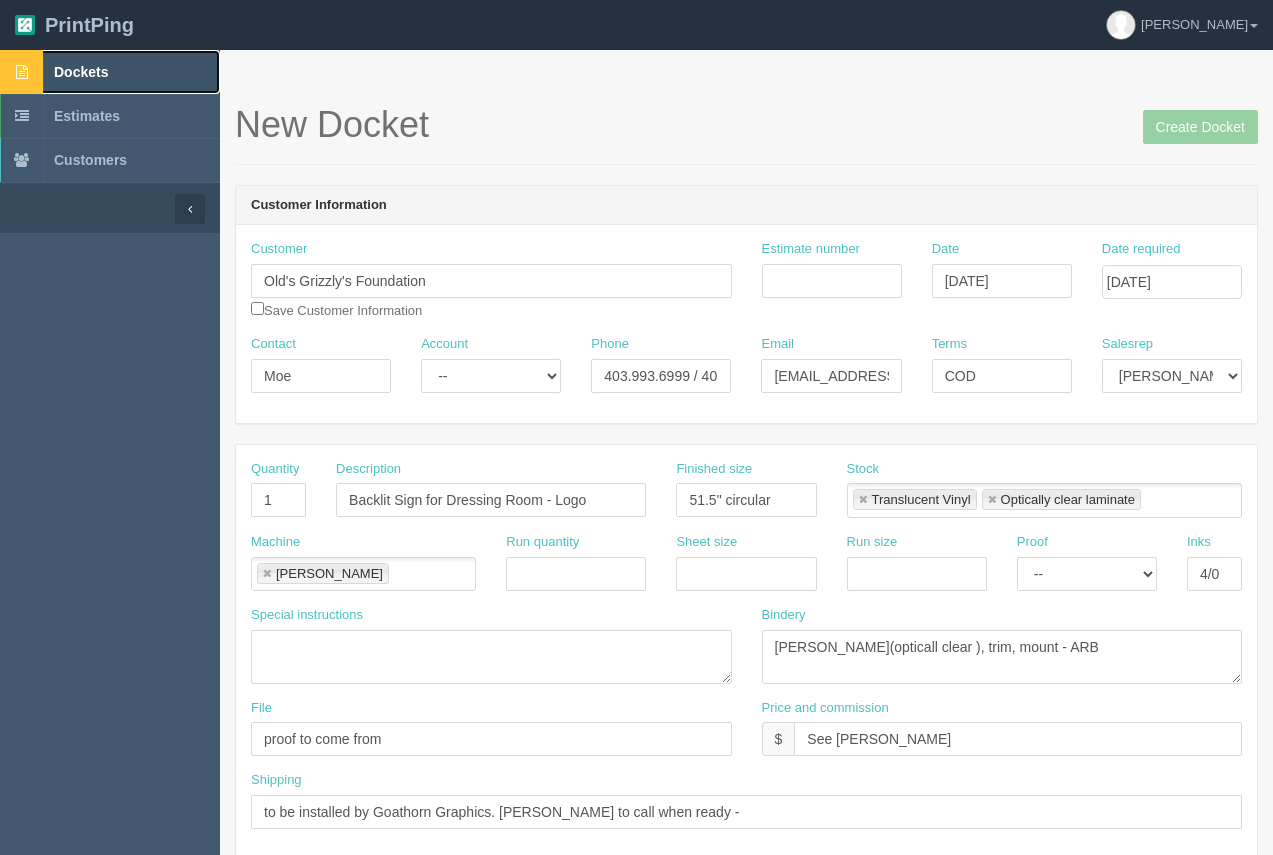 click on "Dockets" at bounding box center [81, 72] 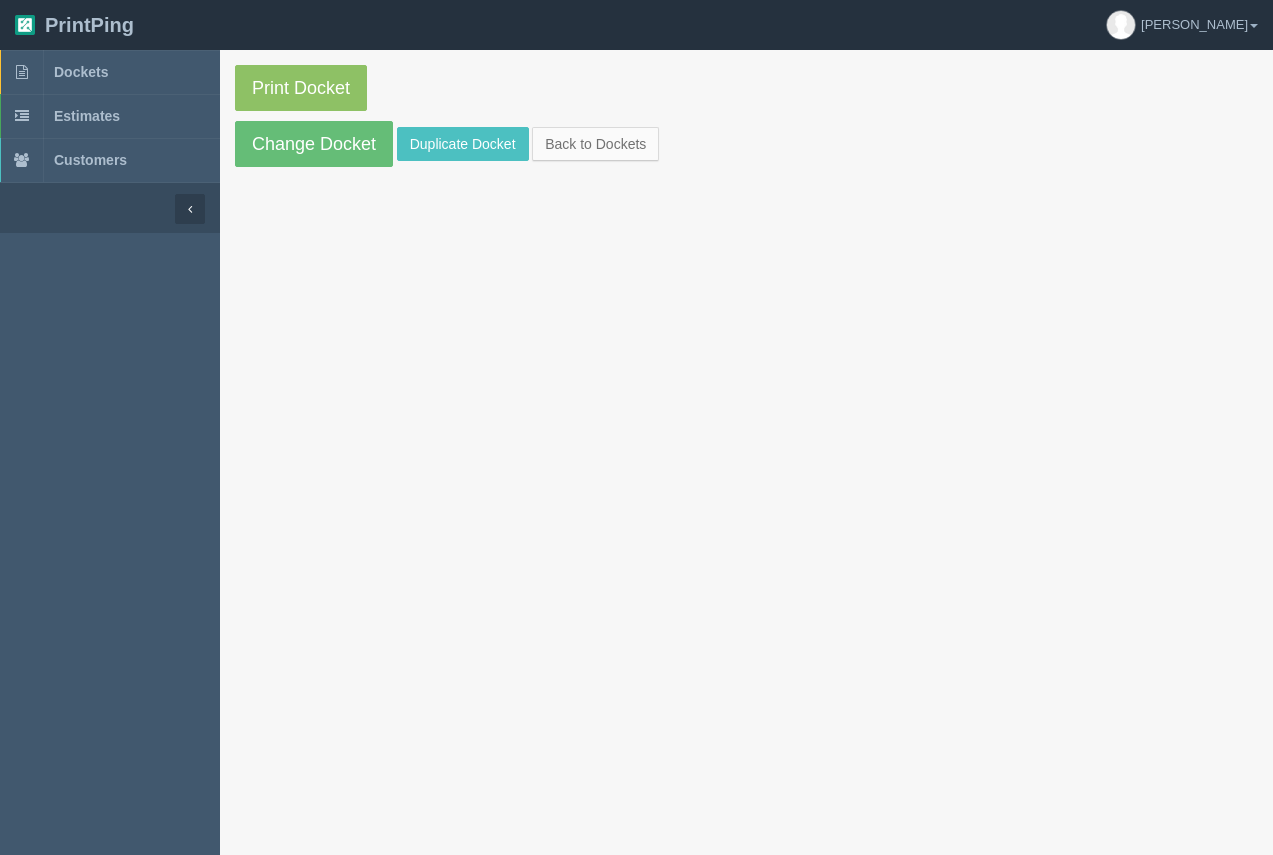 scroll, scrollTop: 0, scrollLeft: 0, axis: both 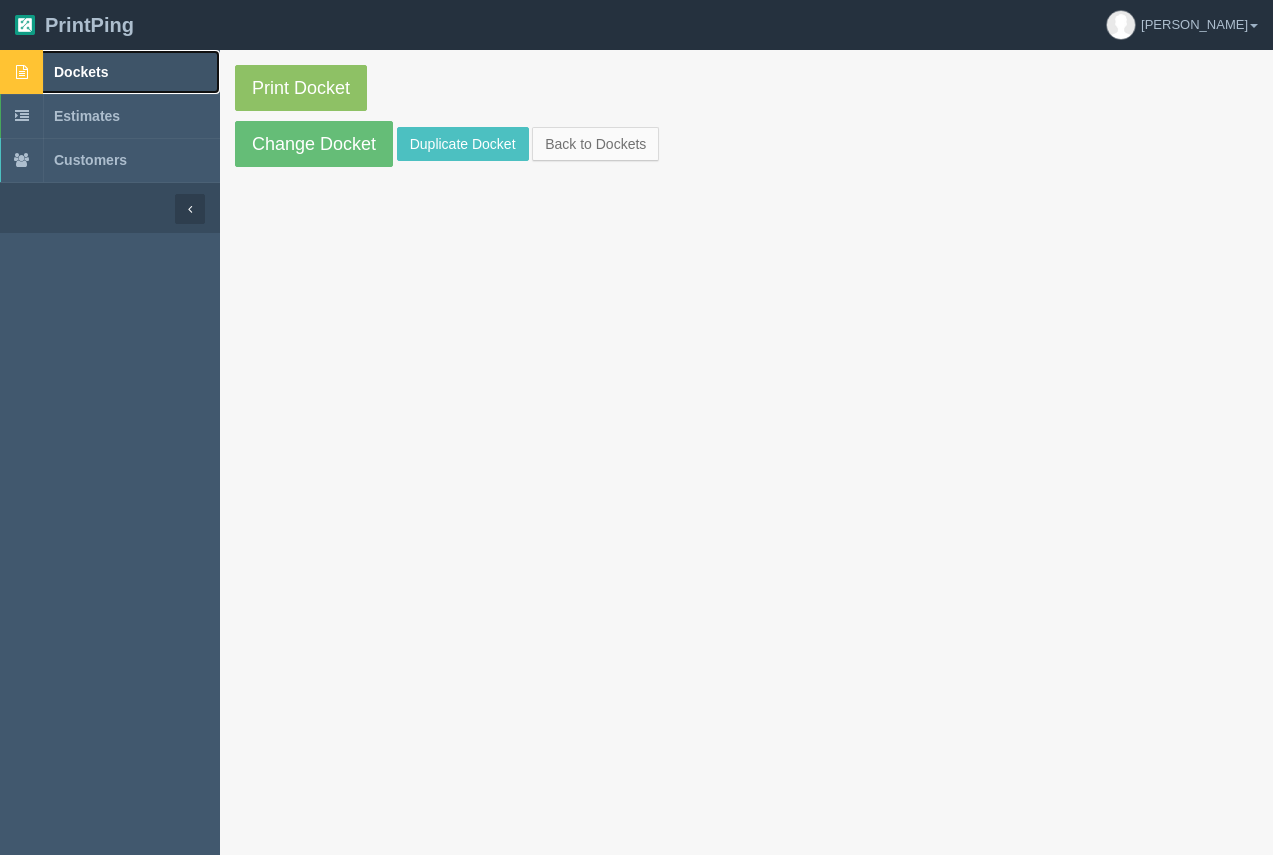 click on "Dockets" at bounding box center (81, 72) 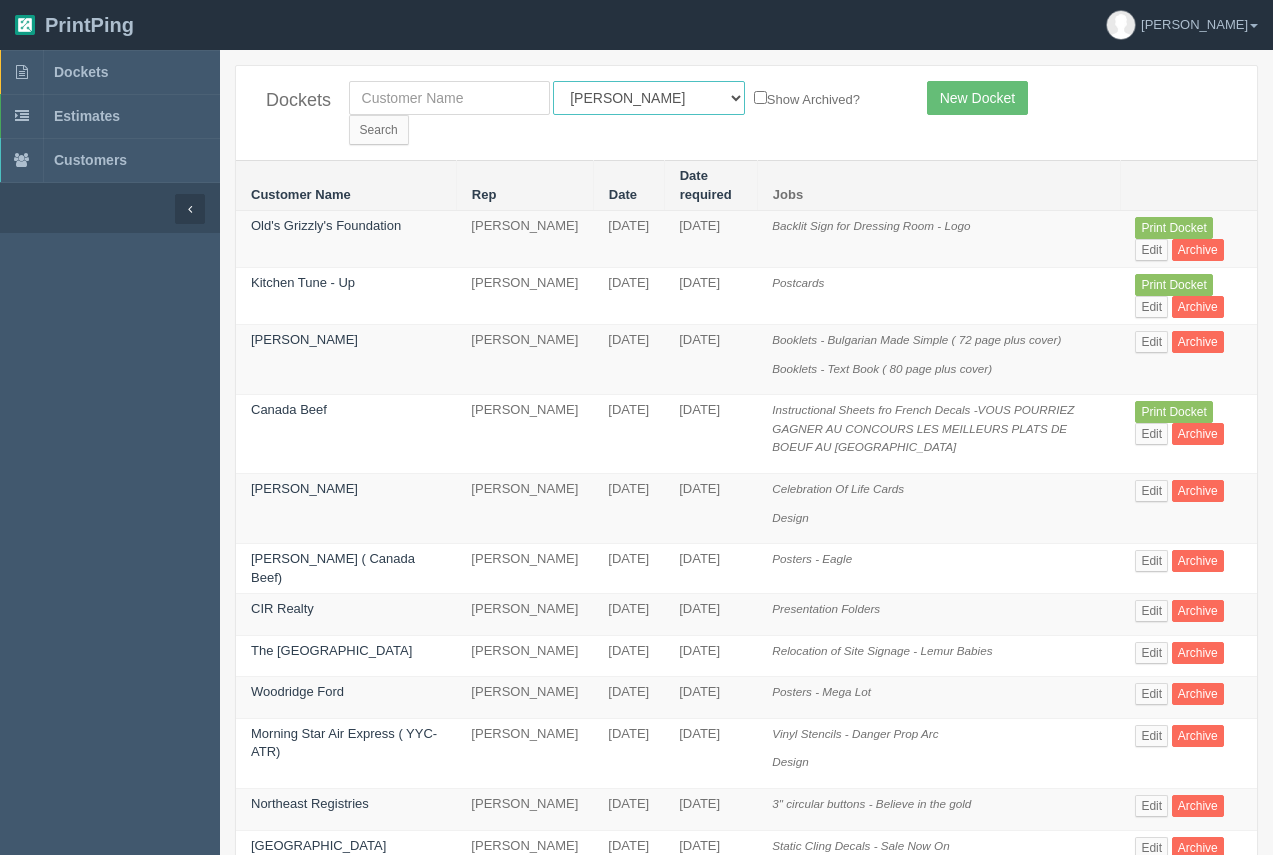 click on "All Users
Ali
Ali Test 1
Aly
Amy
Ankit
Arif
Brandon
Dan
France
Greg
Jim
Mark
Matthew
Mehmud
Mikayla
Moe
Phil
Rebecca
Sam
Stacy
Steve
Viki
Zach
Zack
Zunaid" at bounding box center (649, 98) 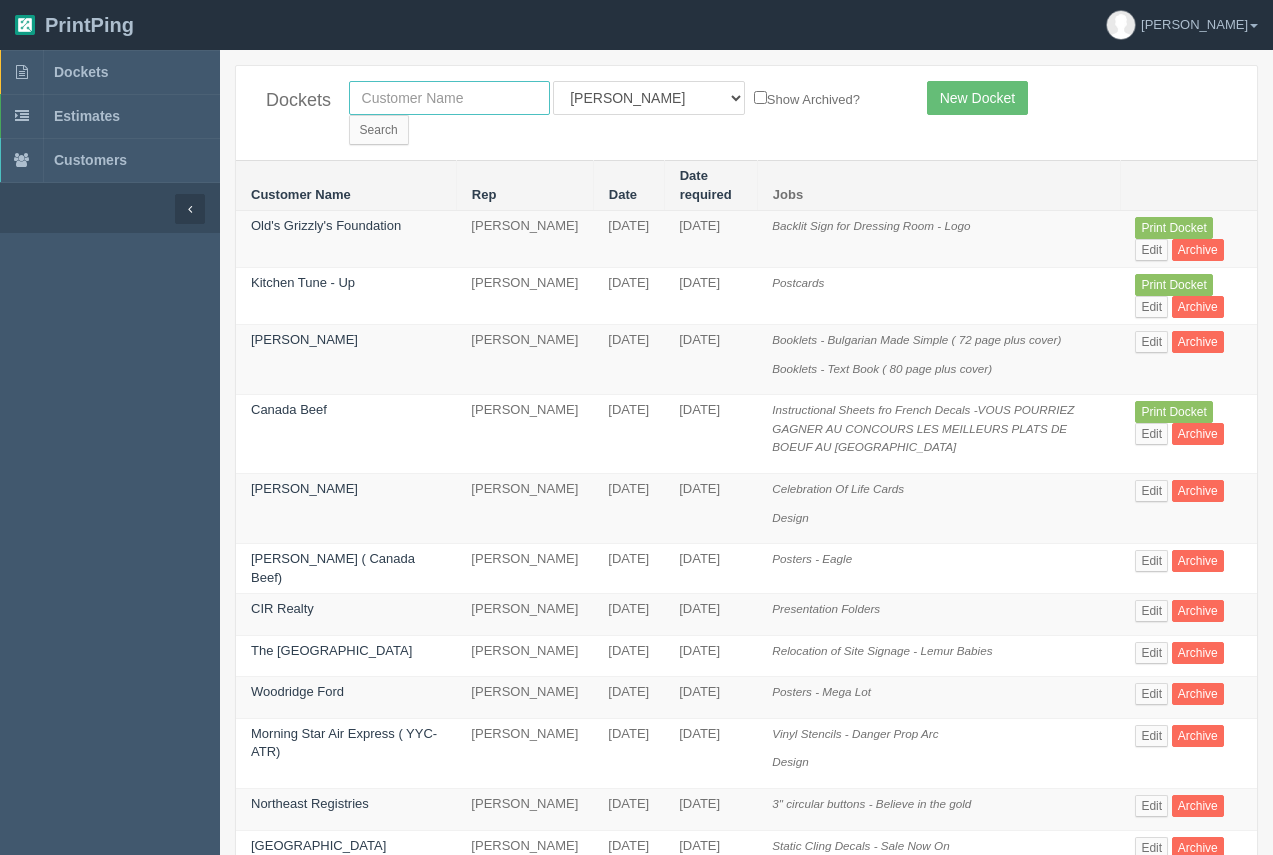 click at bounding box center [449, 98] 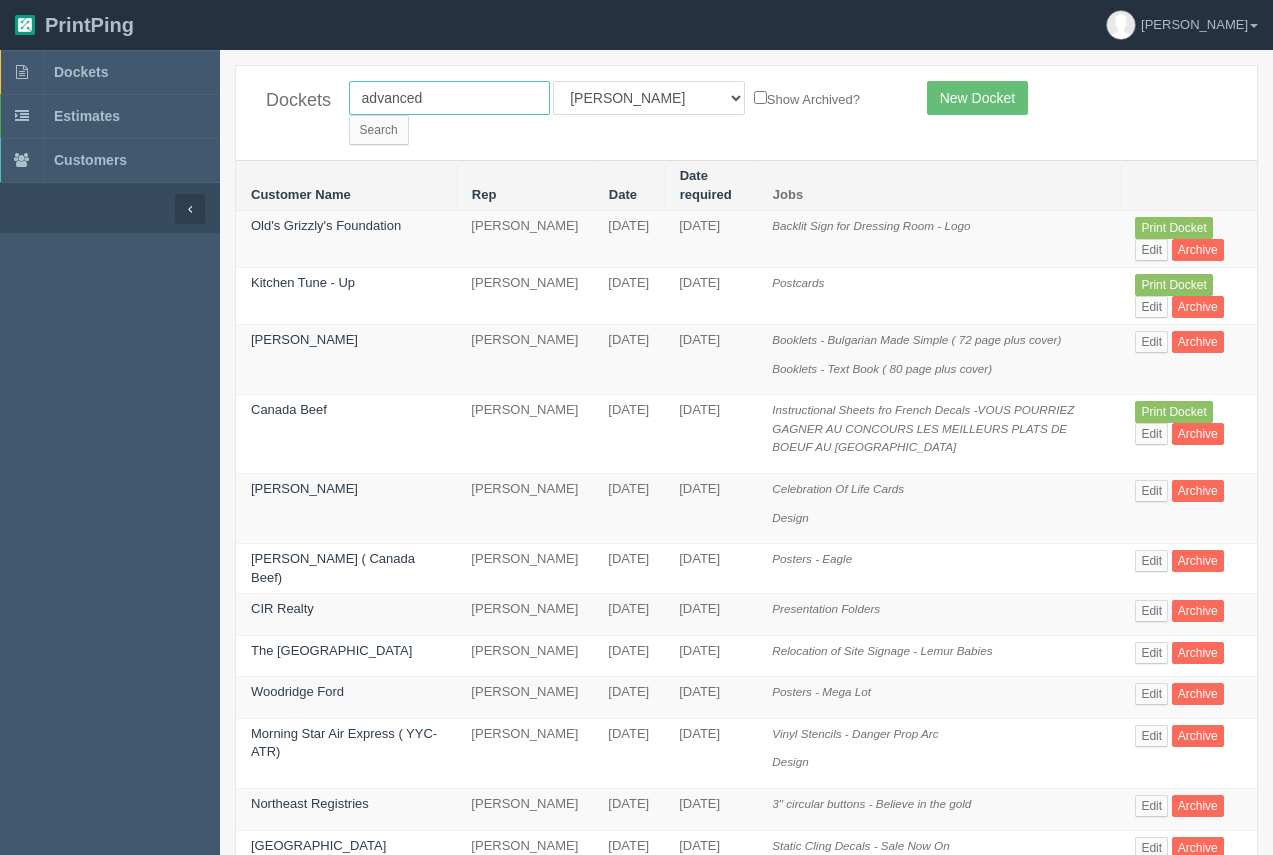 type on "advanced respiratory" 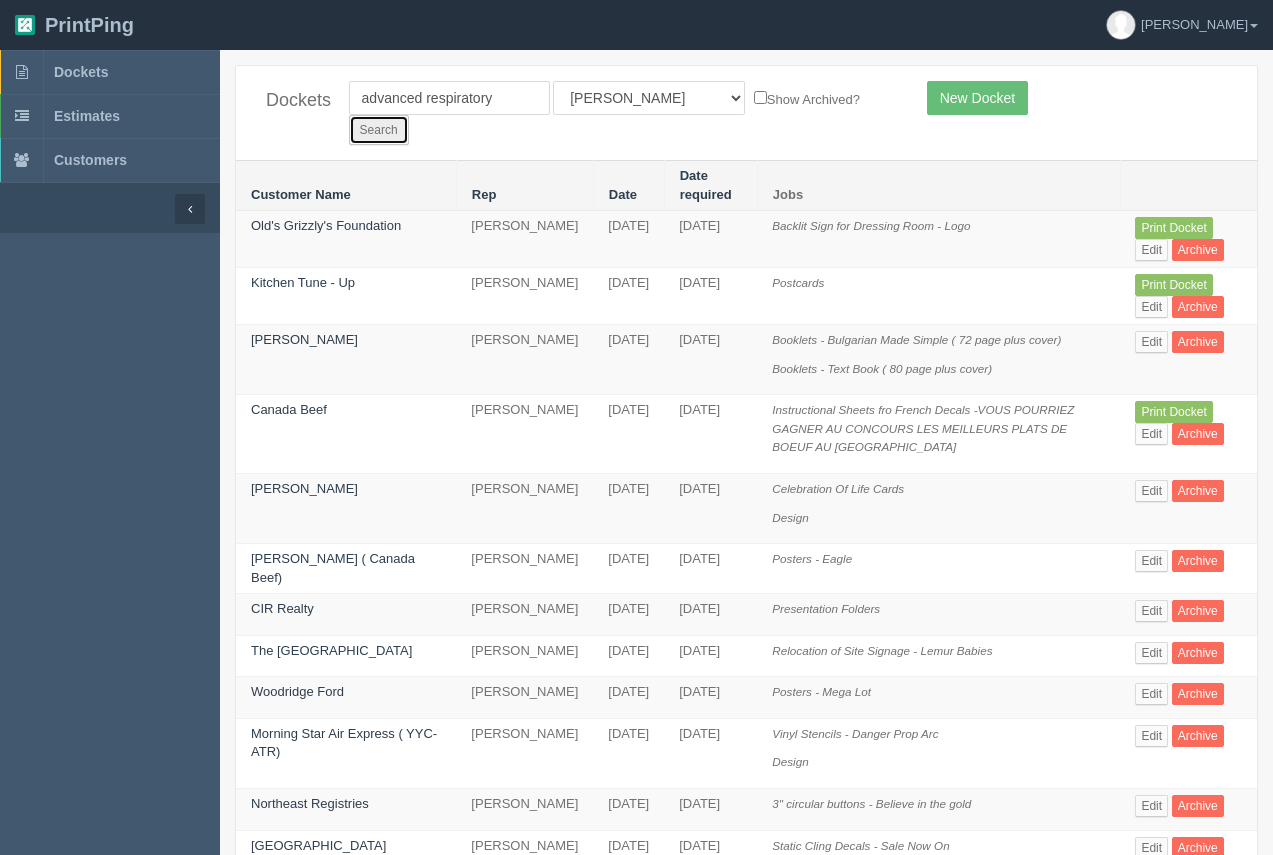 click on "Search" at bounding box center [379, 130] 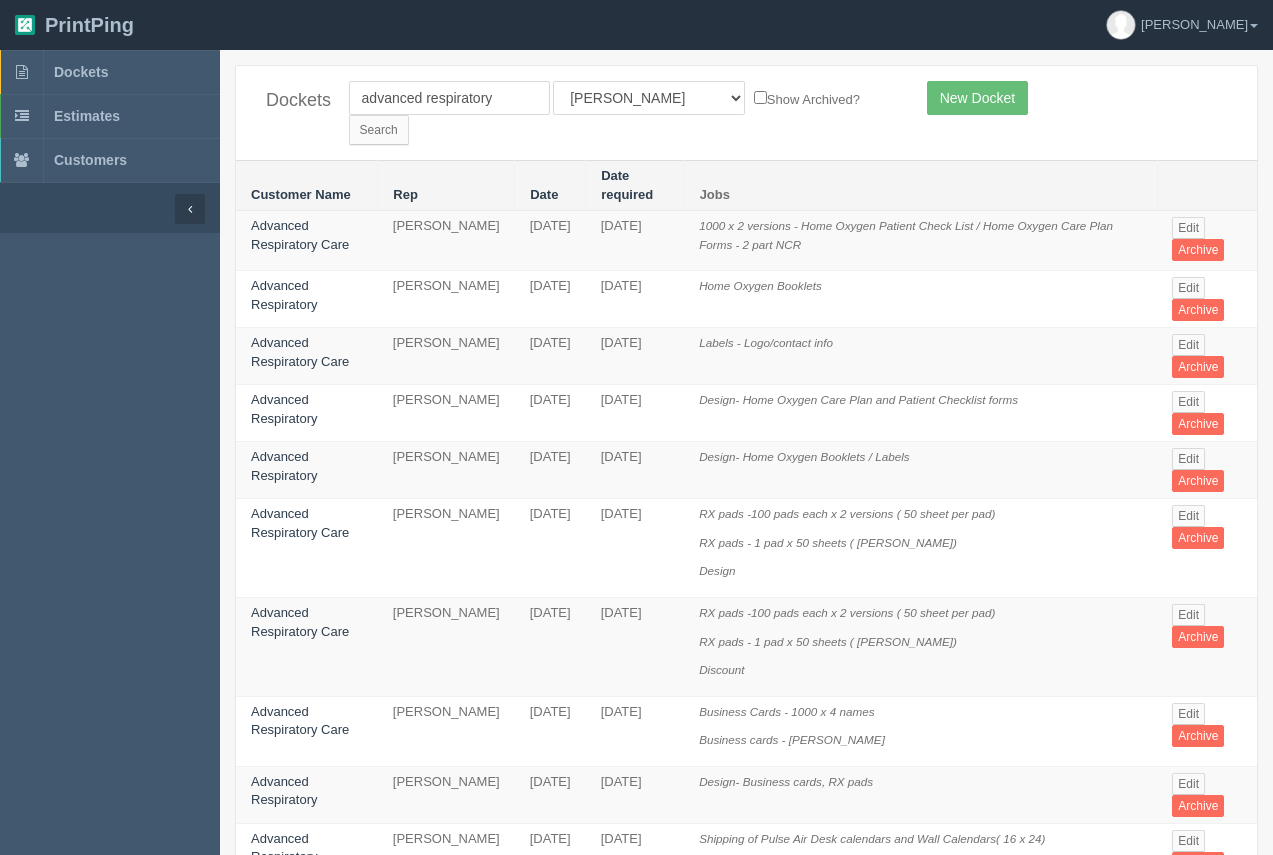 scroll, scrollTop: 0, scrollLeft: 0, axis: both 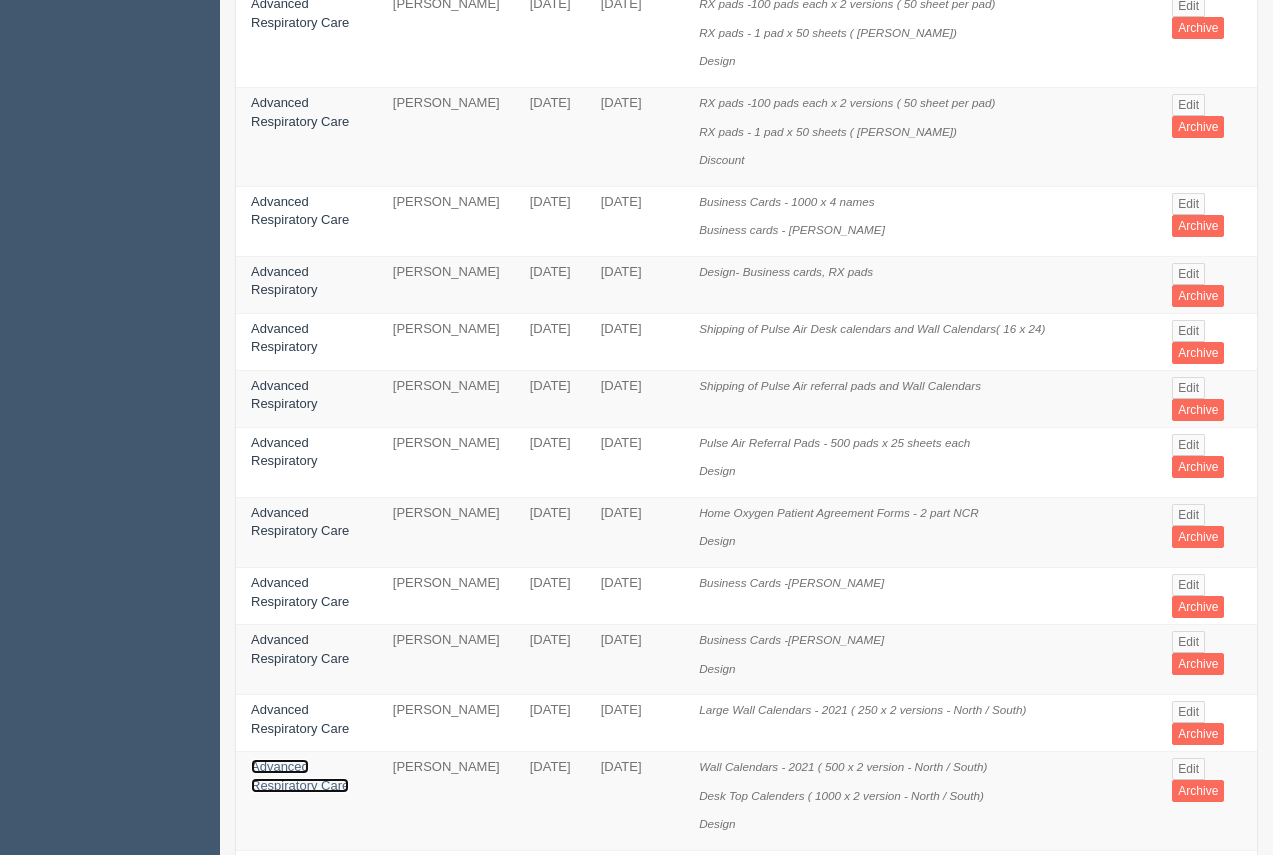 click on "Advanced Respiratory Care" at bounding box center [300, 776] 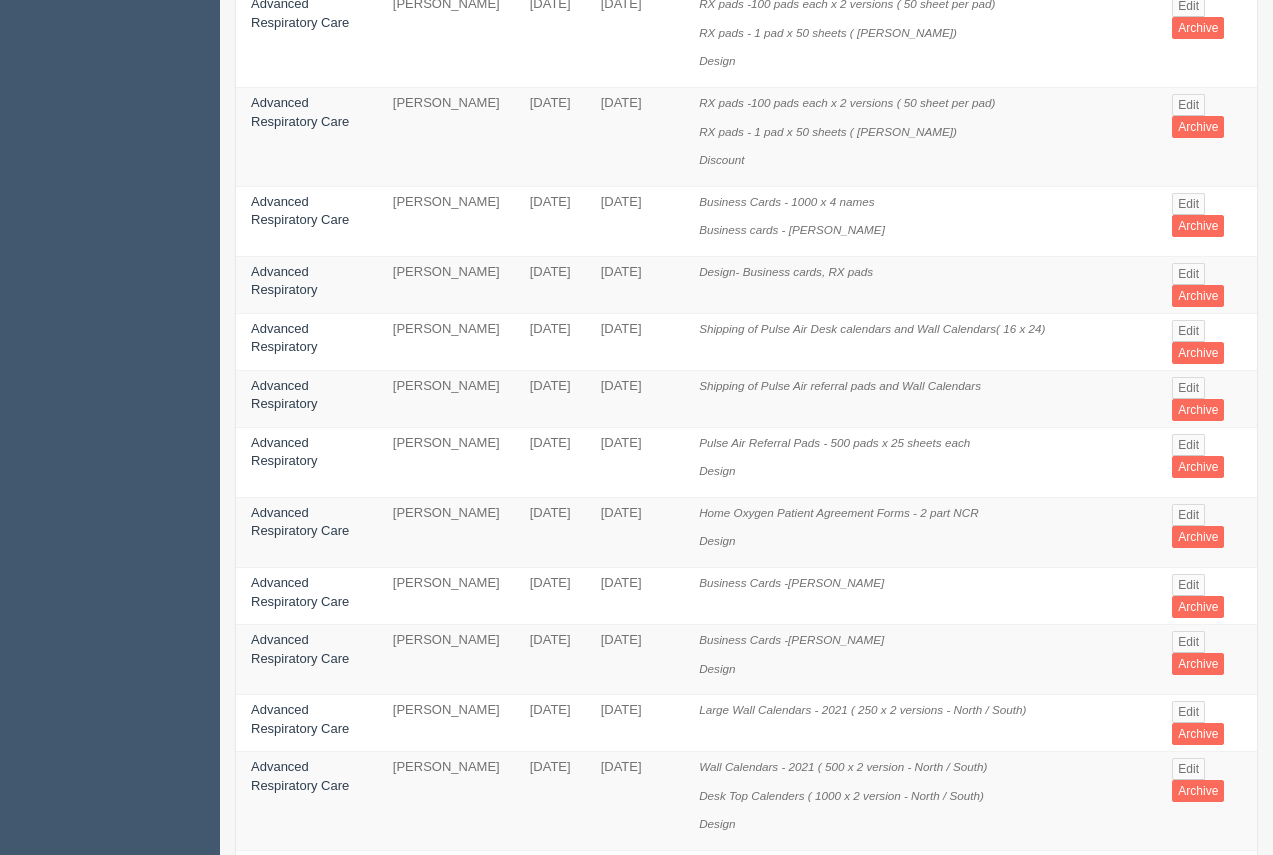 scroll, scrollTop: 0, scrollLeft: 0, axis: both 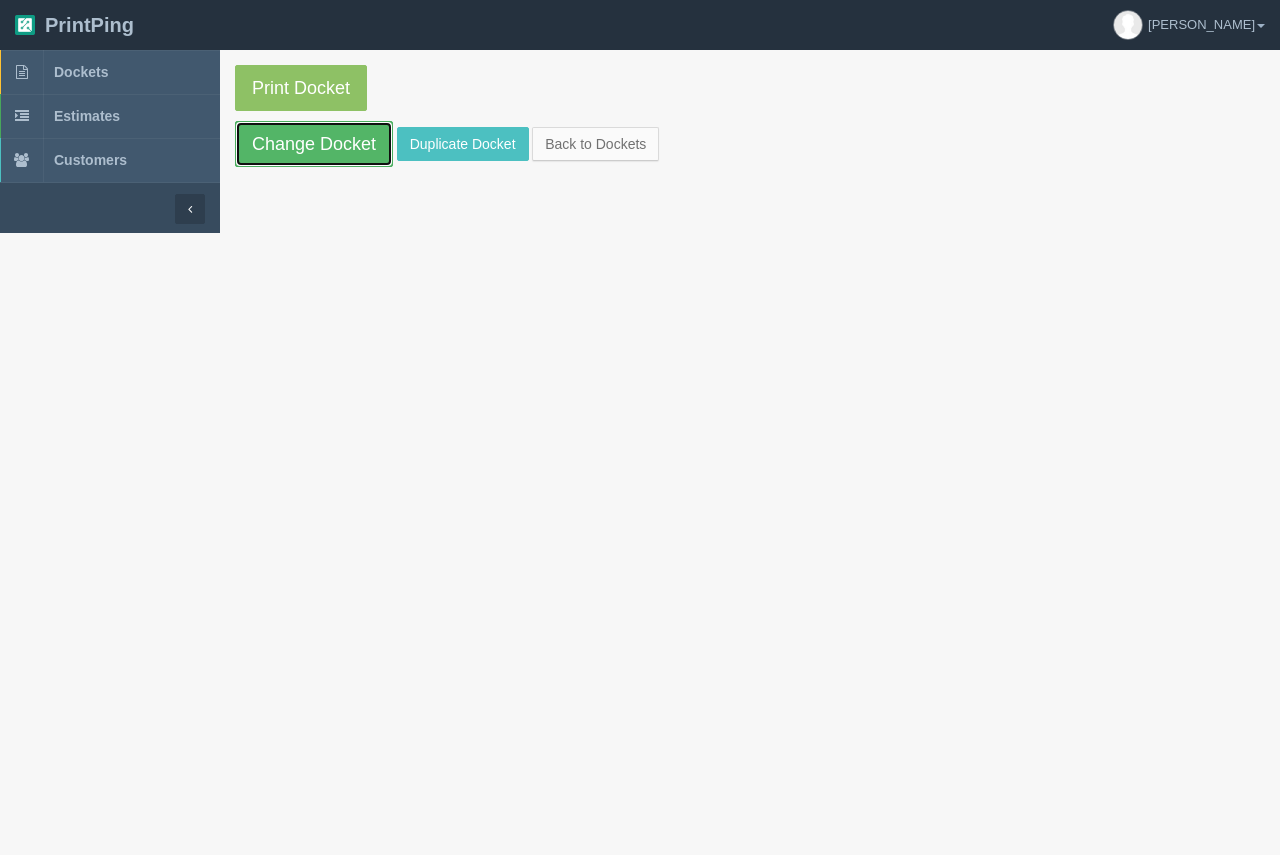 click on "Change Docket" at bounding box center (314, 144) 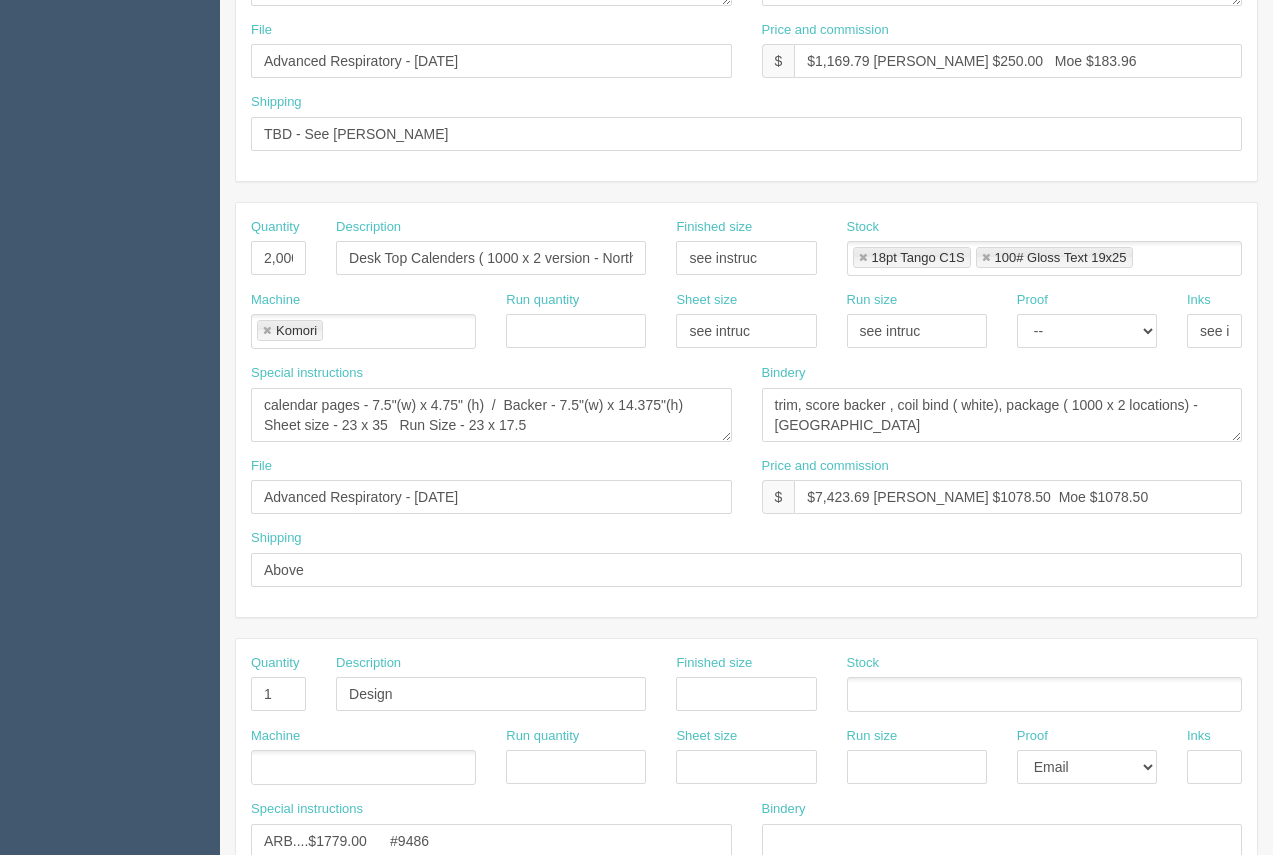 scroll, scrollTop: 659, scrollLeft: 0, axis: vertical 